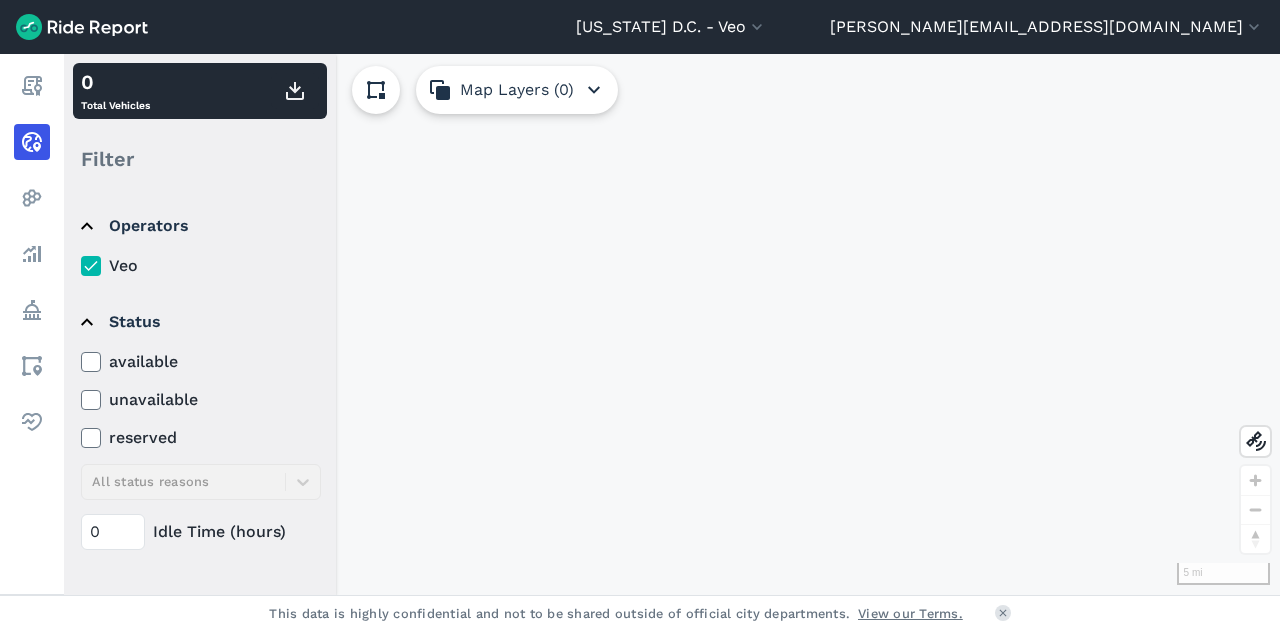 scroll, scrollTop: 0, scrollLeft: 0, axis: both 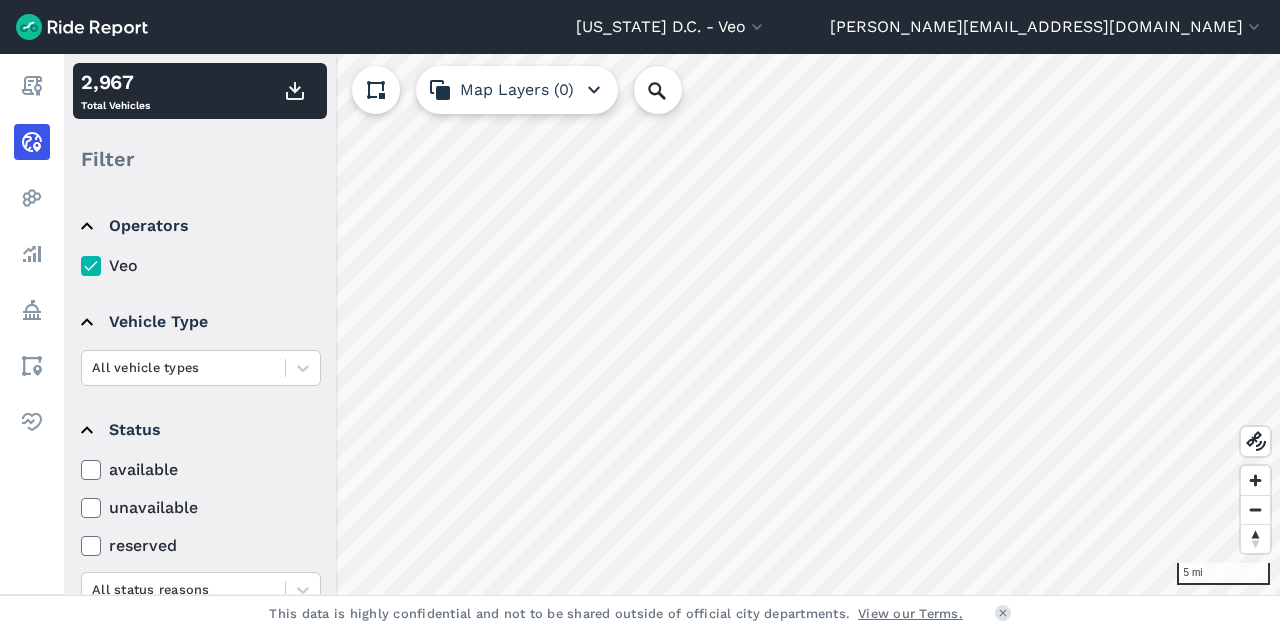 click 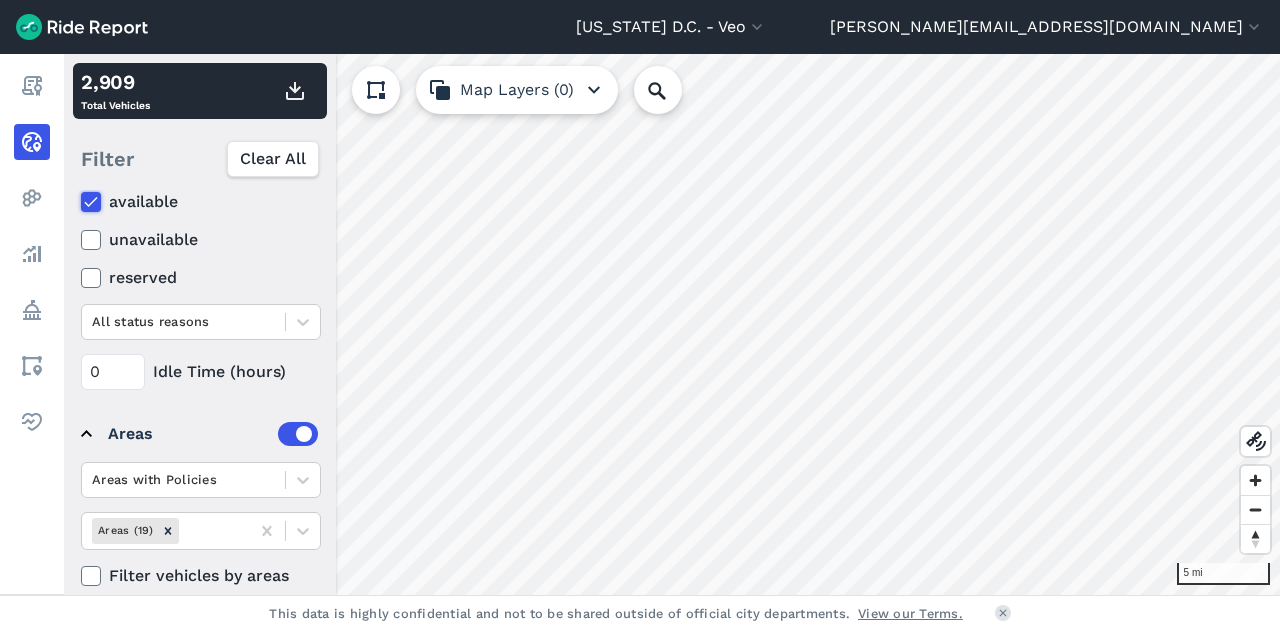 scroll, scrollTop: 290, scrollLeft: 0, axis: vertical 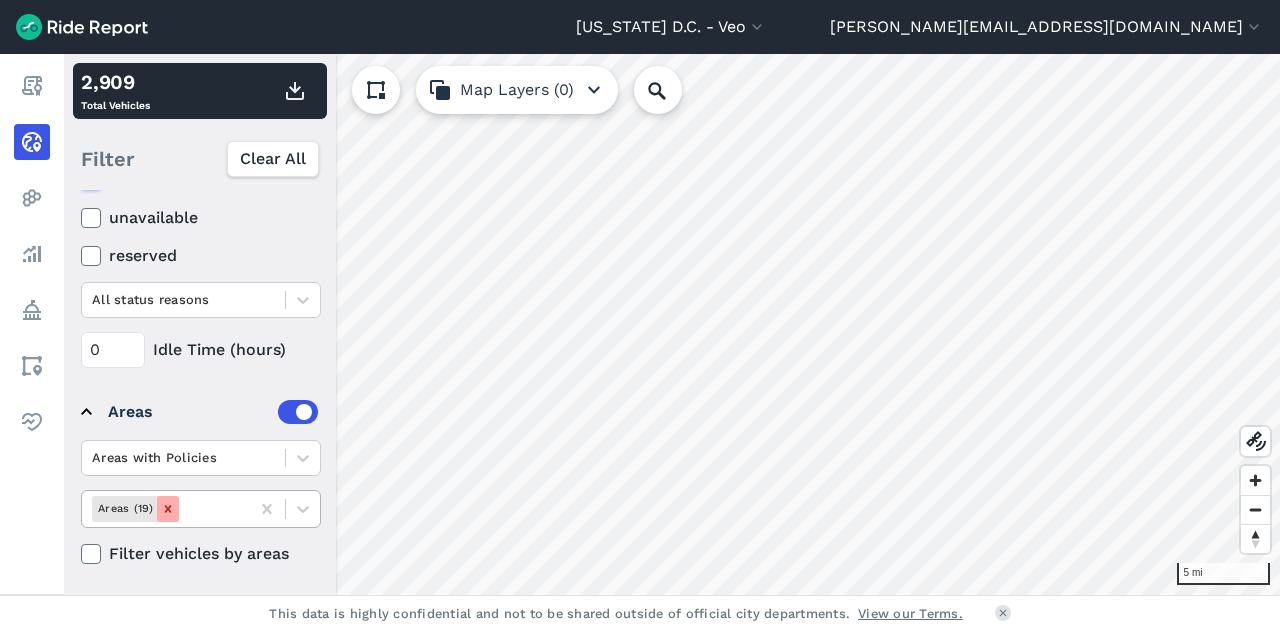 click 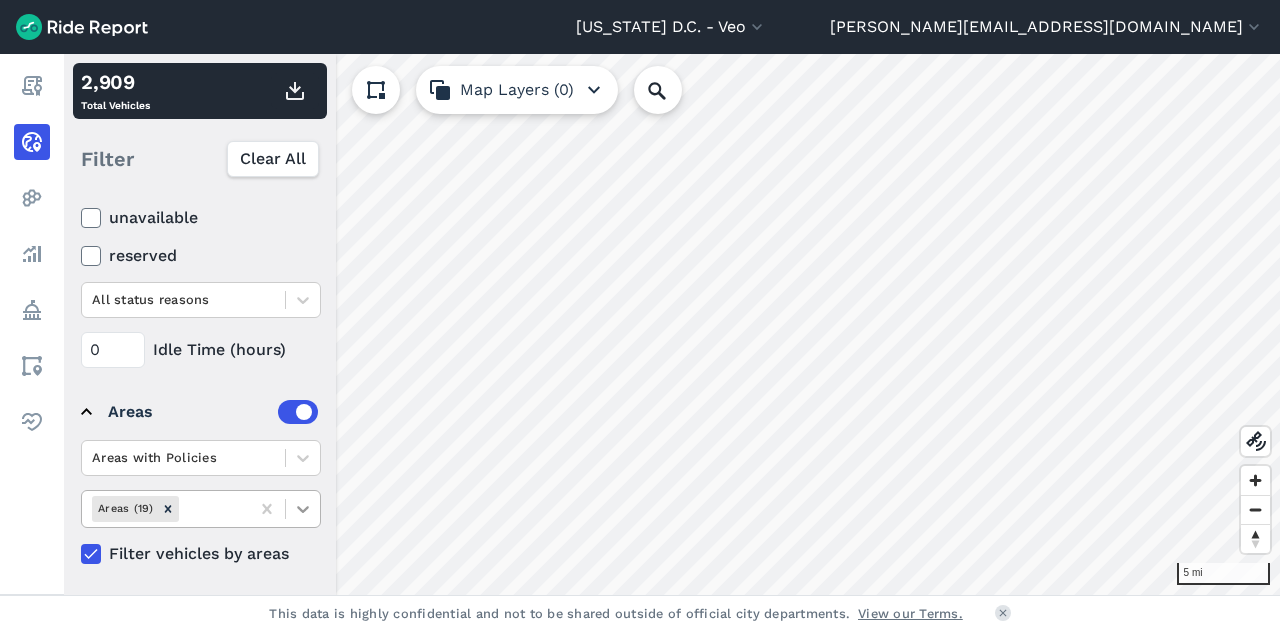 click 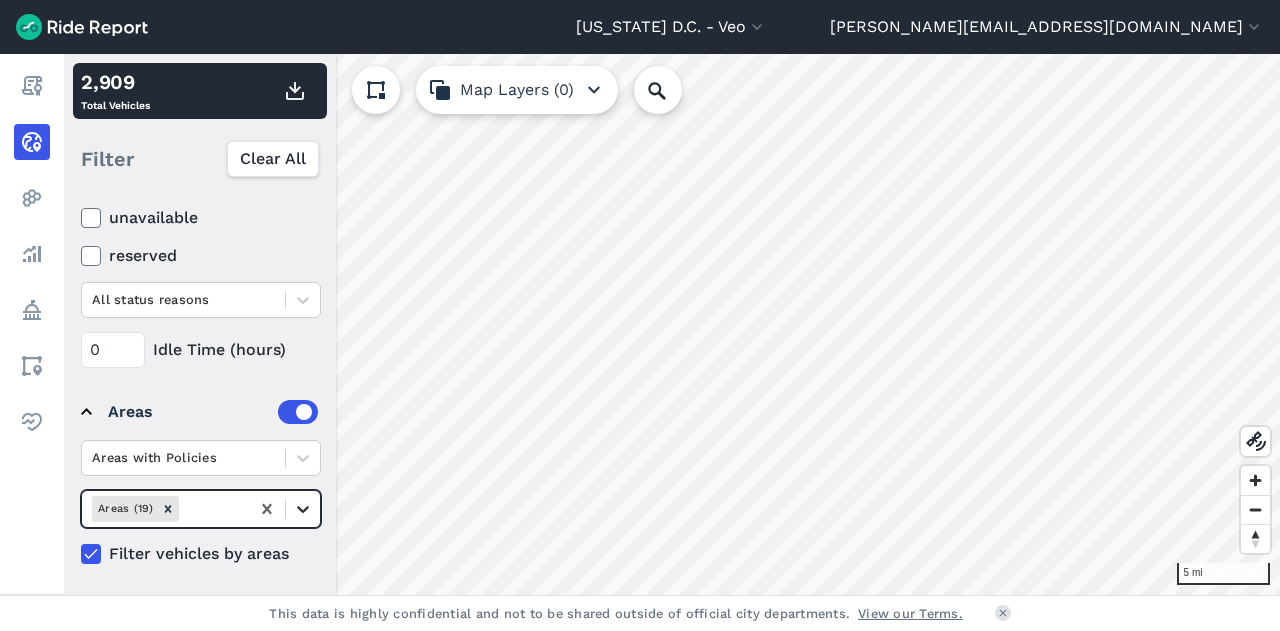 click 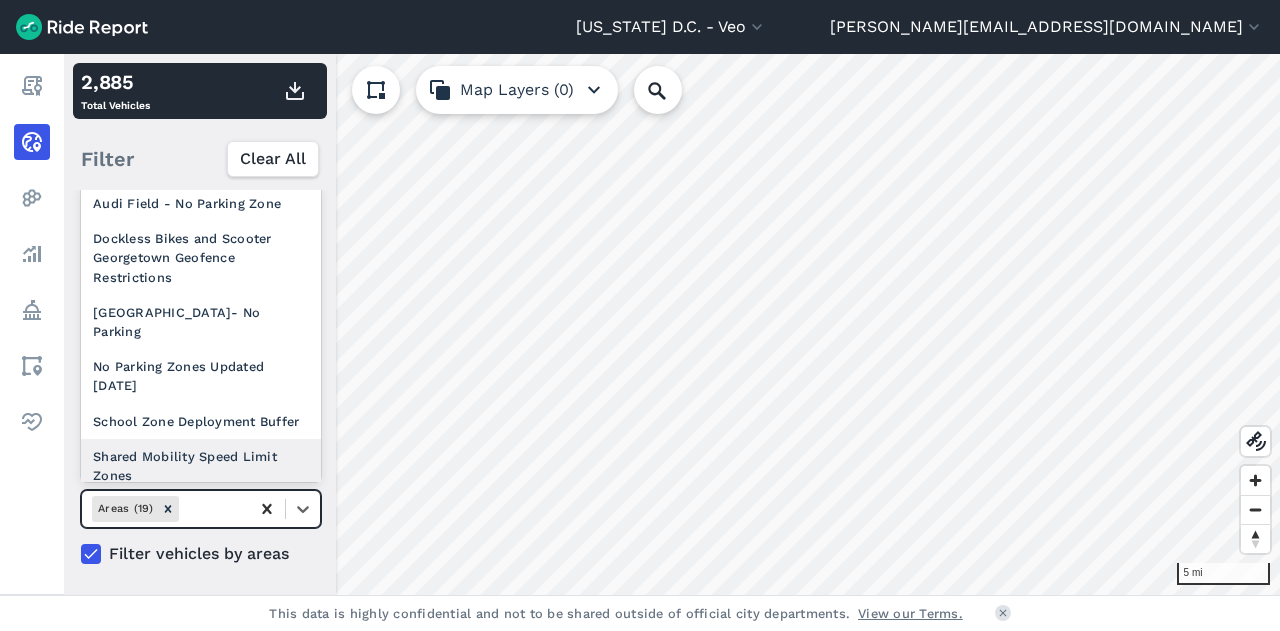 click 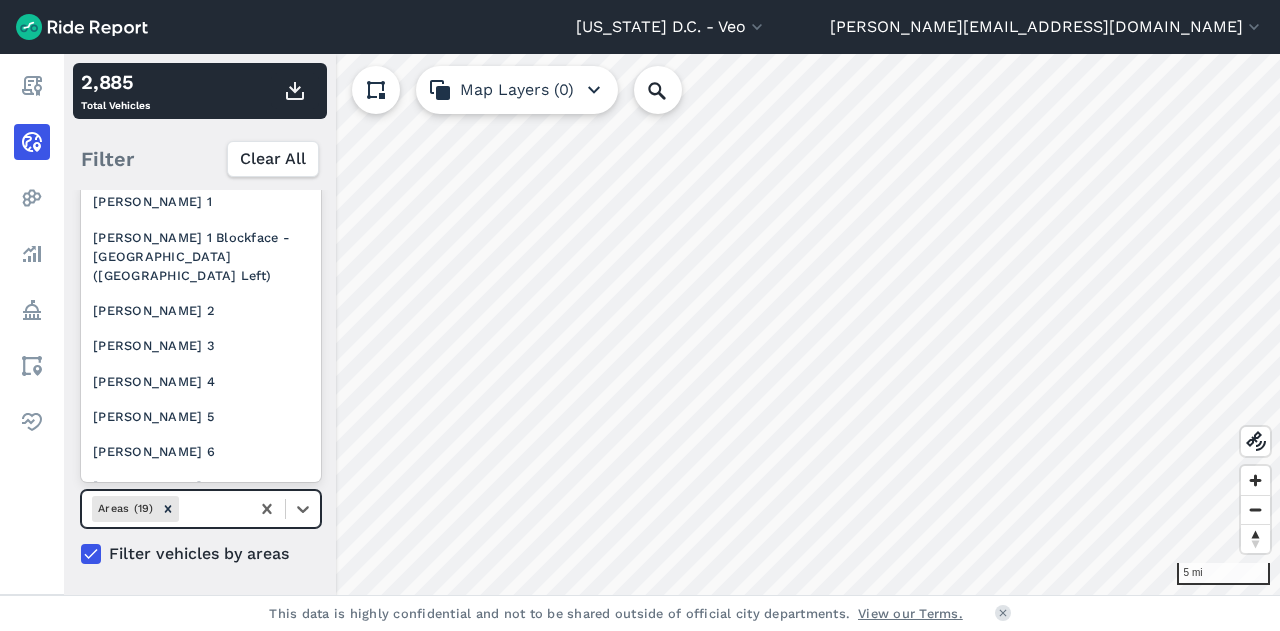 scroll, scrollTop: 343, scrollLeft: 0, axis: vertical 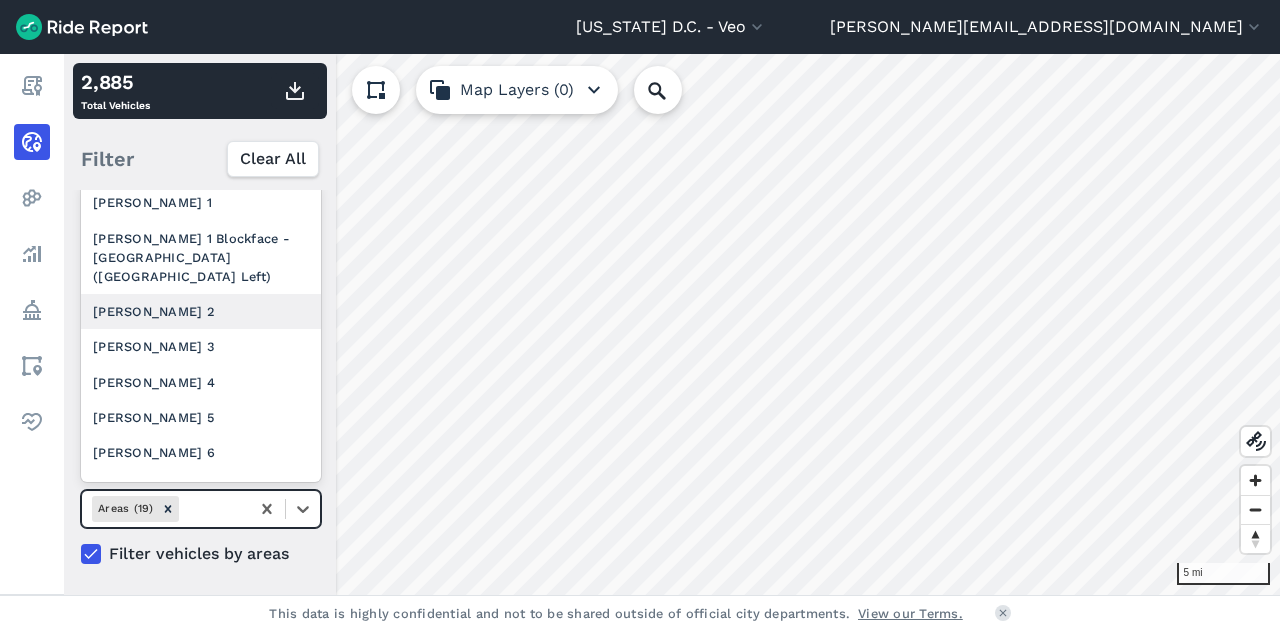 click on "[PERSON_NAME] 2" at bounding box center (201, 311) 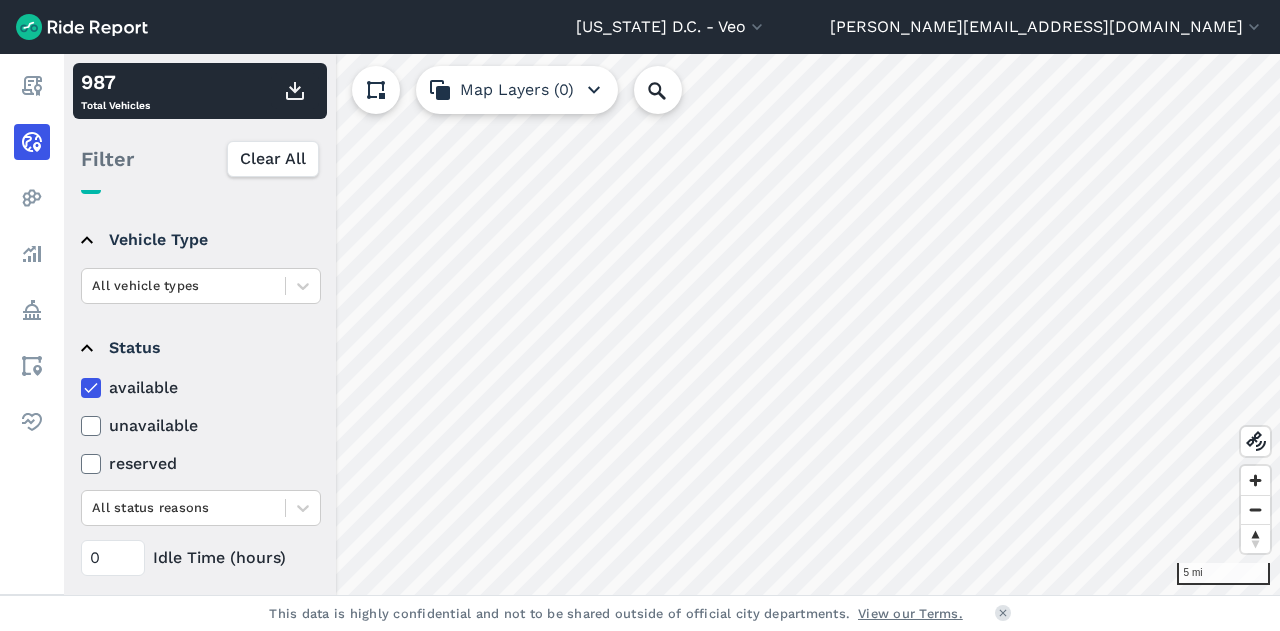 scroll, scrollTop: 80, scrollLeft: 0, axis: vertical 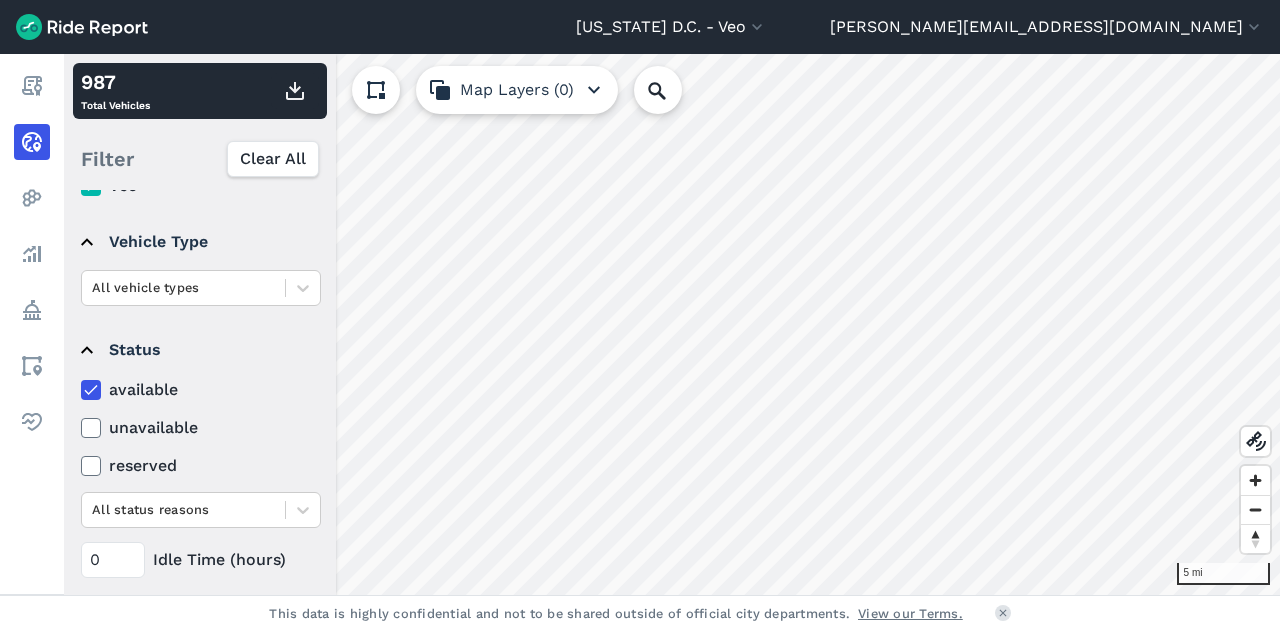 click 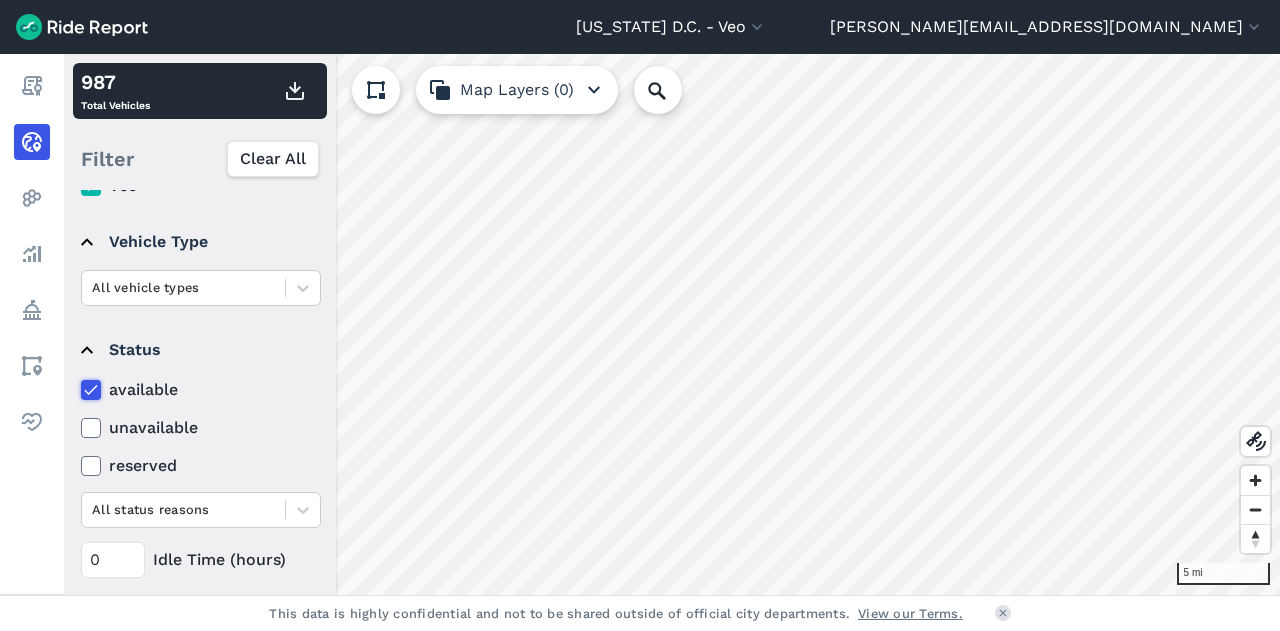 click on "available" at bounding box center [81, 384] 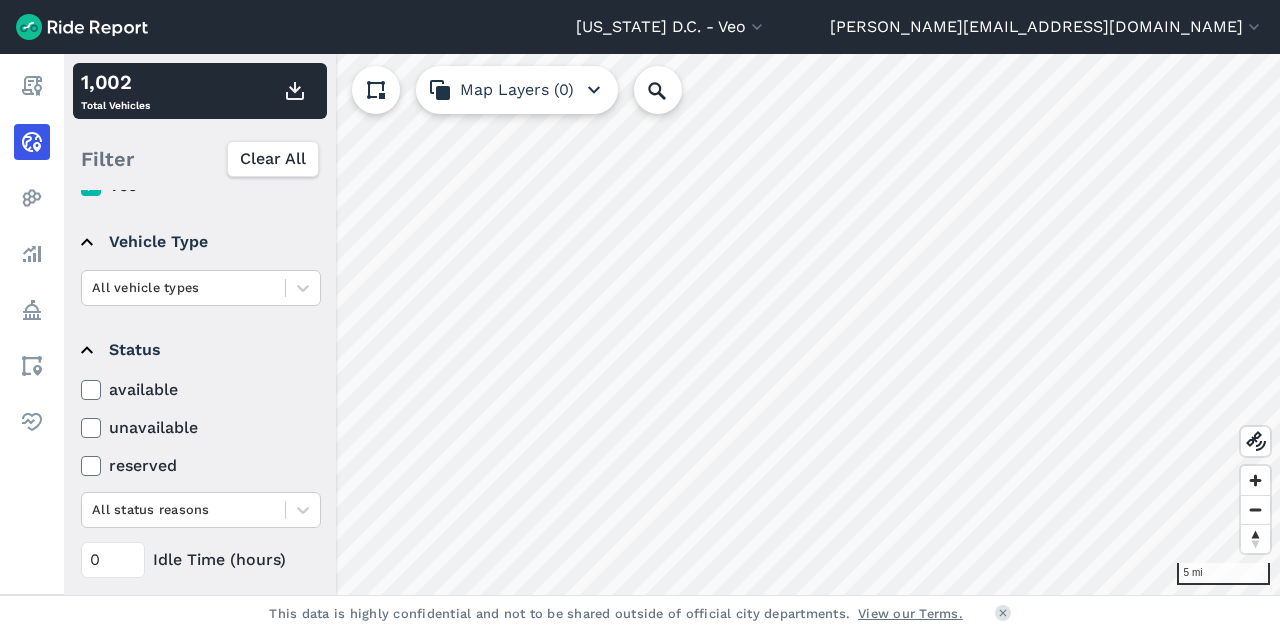 click on "available" at bounding box center [201, 390] 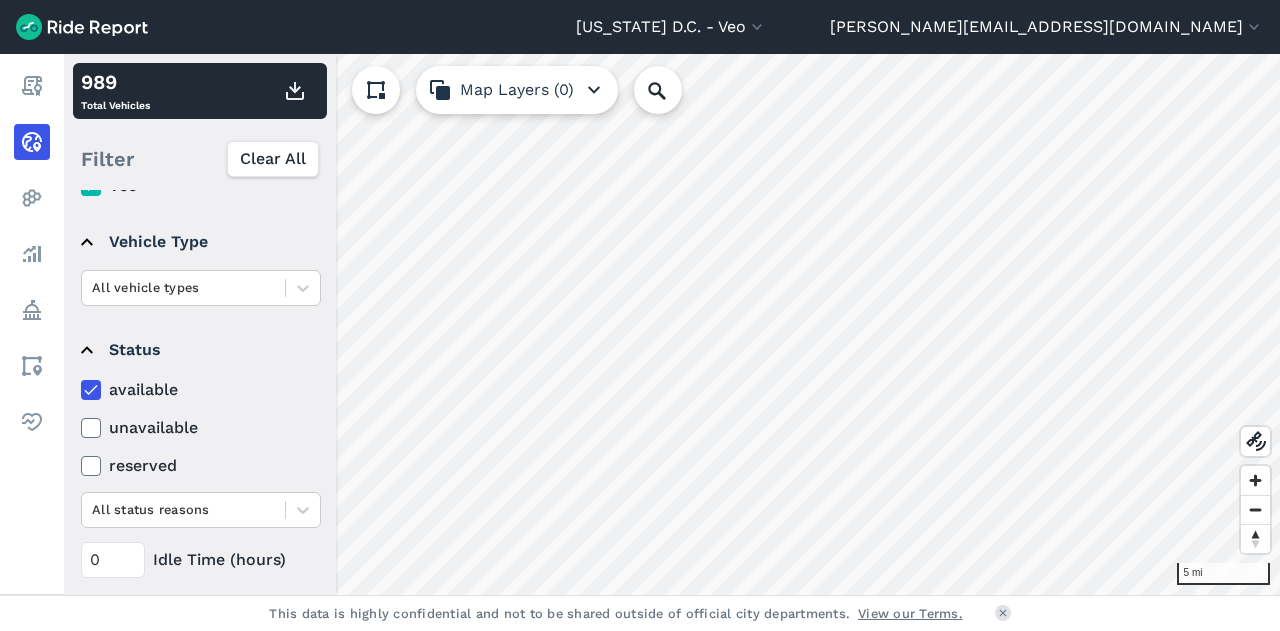click 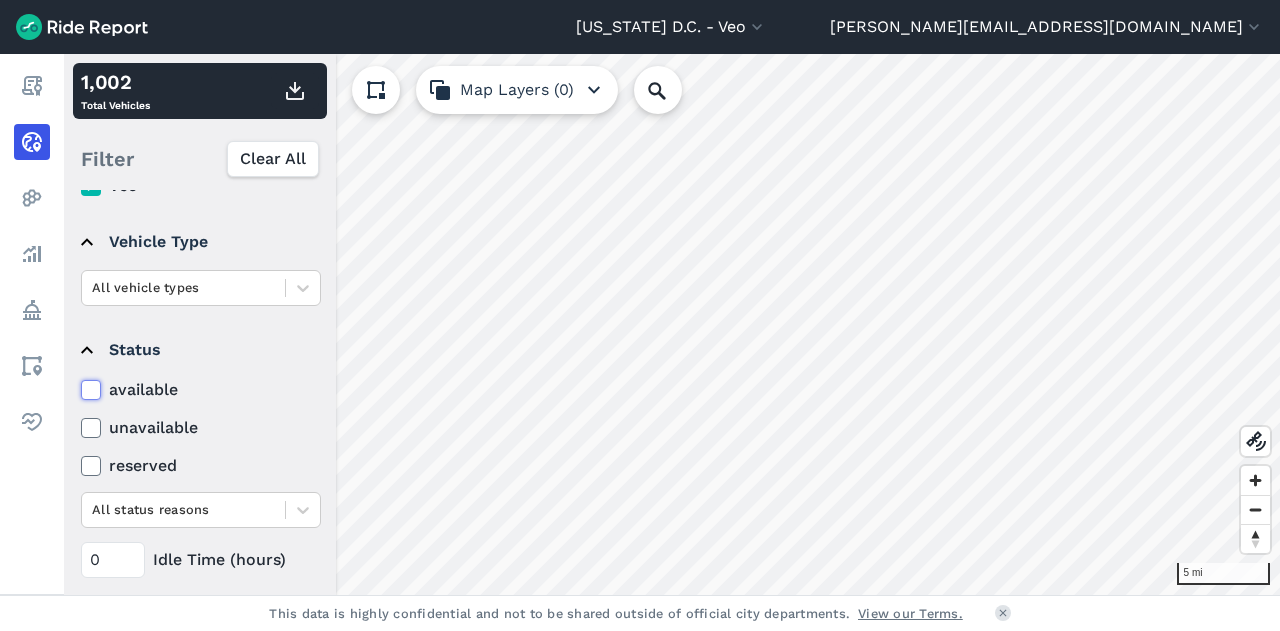 scroll, scrollTop: 286, scrollLeft: 0, axis: vertical 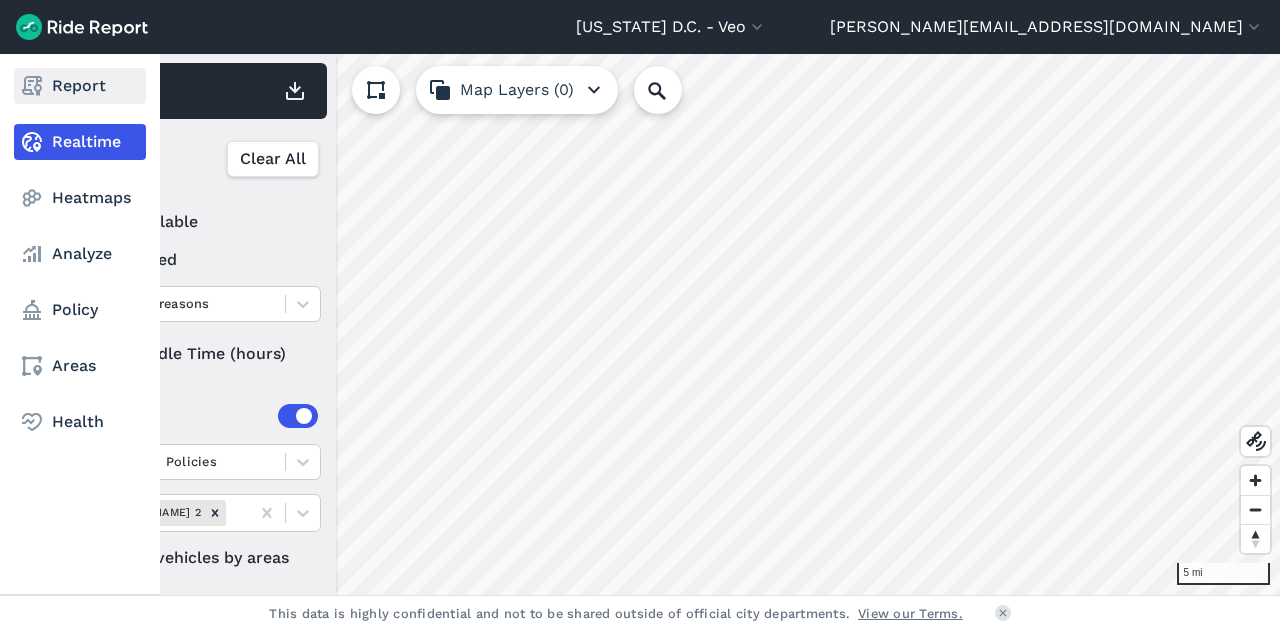 click 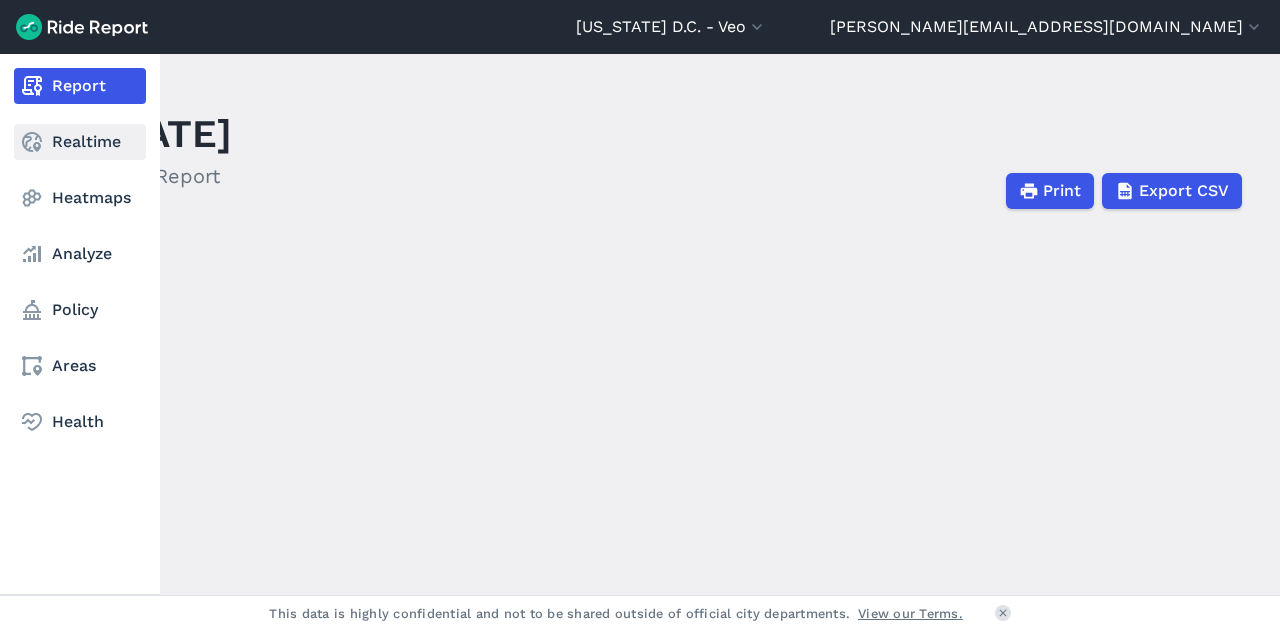 click on "Realtime" at bounding box center (80, 142) 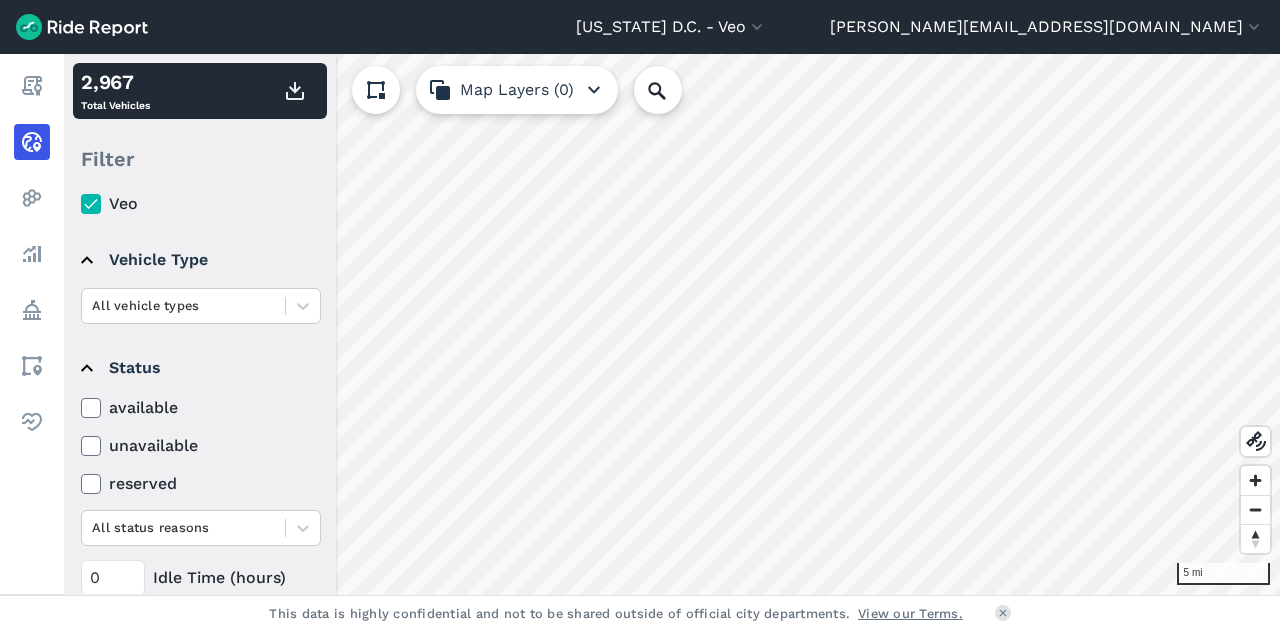 scroll, scrollTop: 55, scrollLeft: 0, axis: vertical 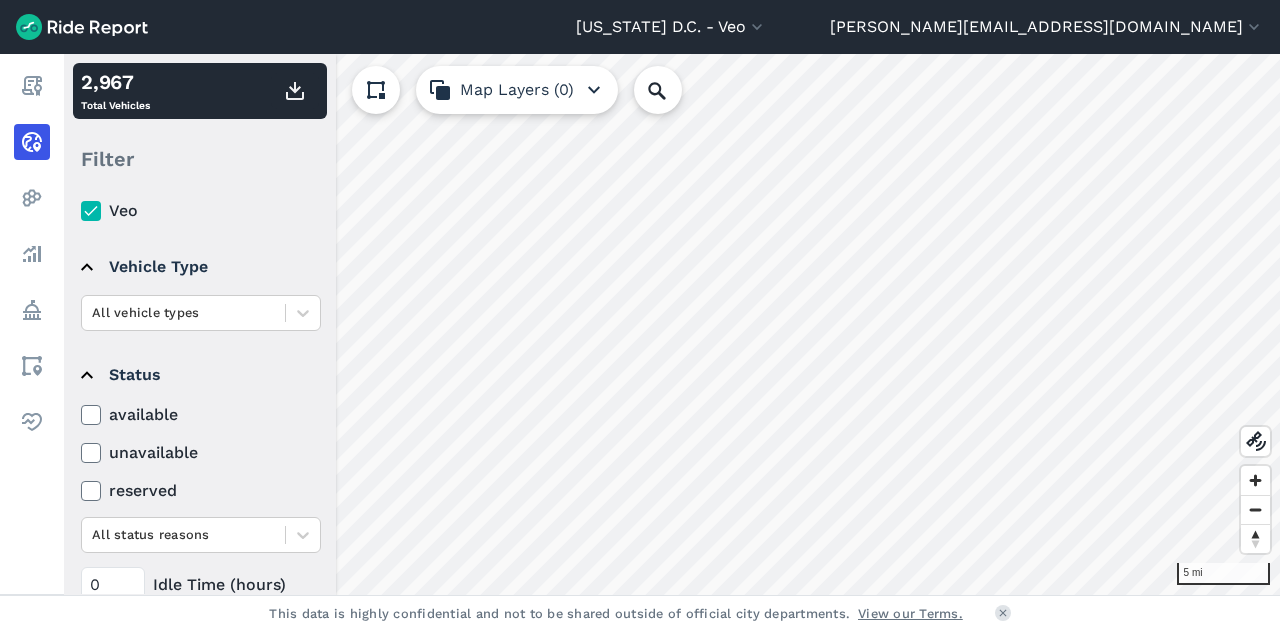 click 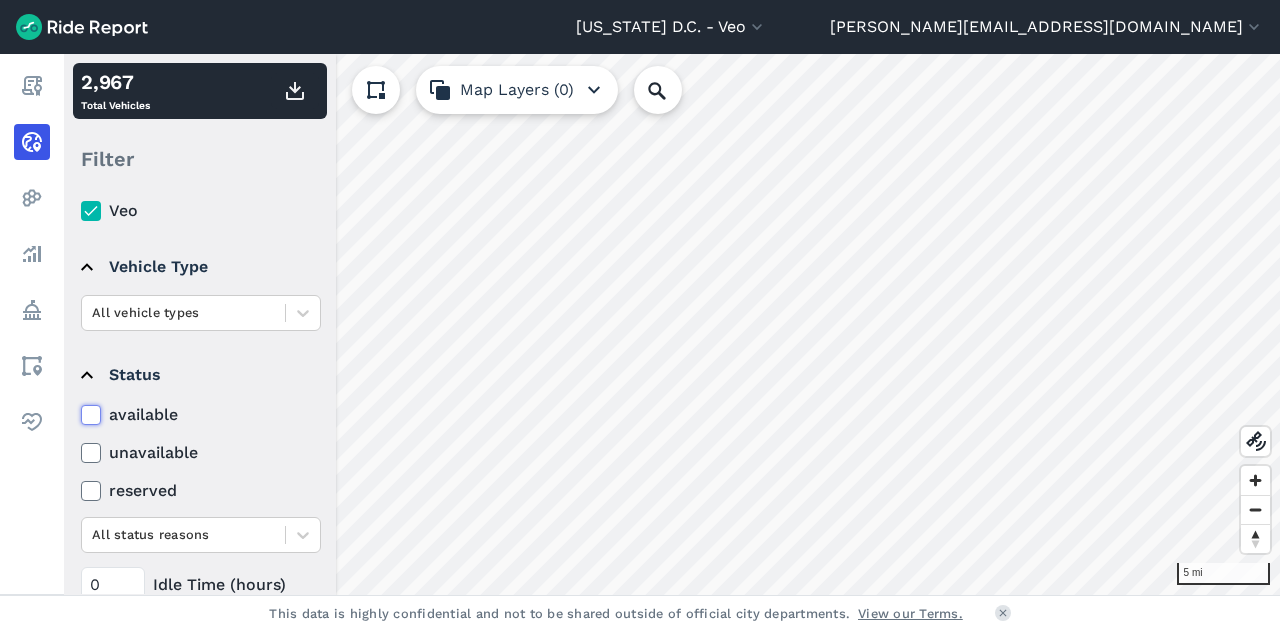 click on "available" at bounding box center (81, 409) 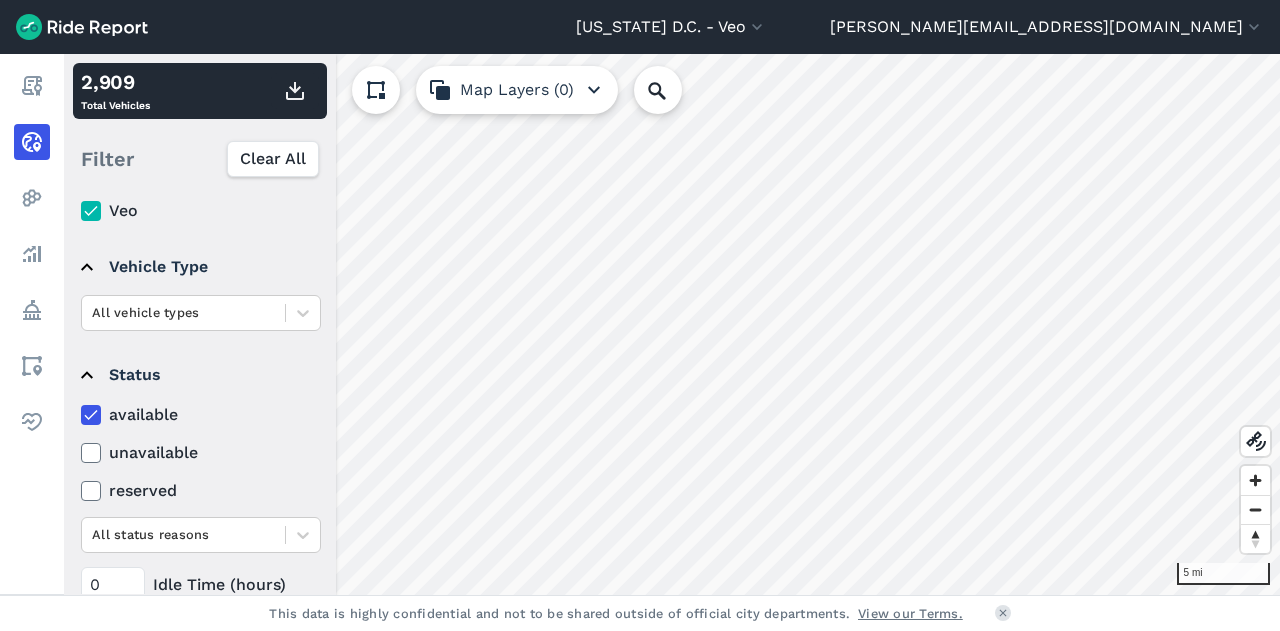 click 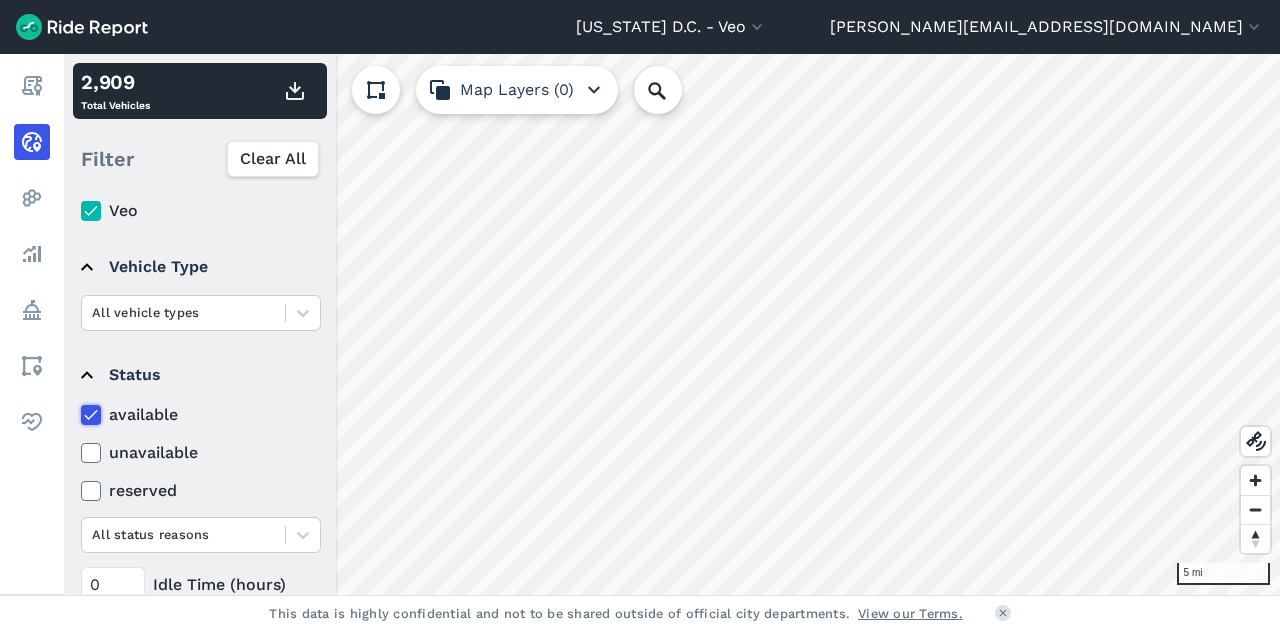 click on "available" at bounding box center [81, 409] 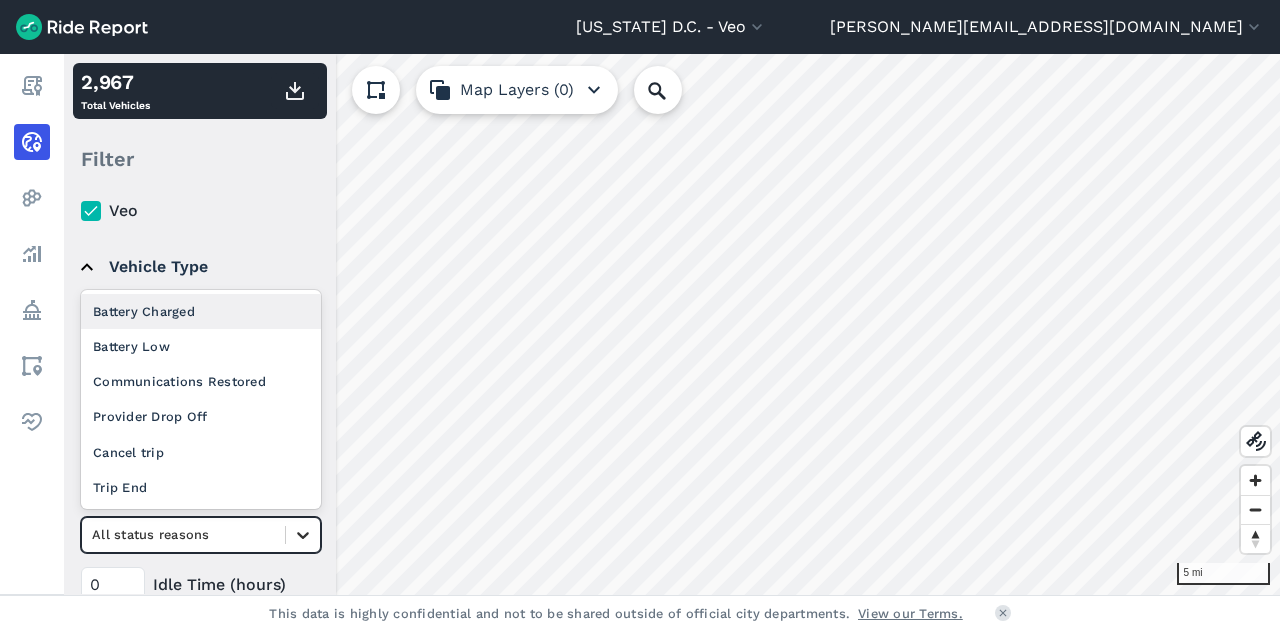 click 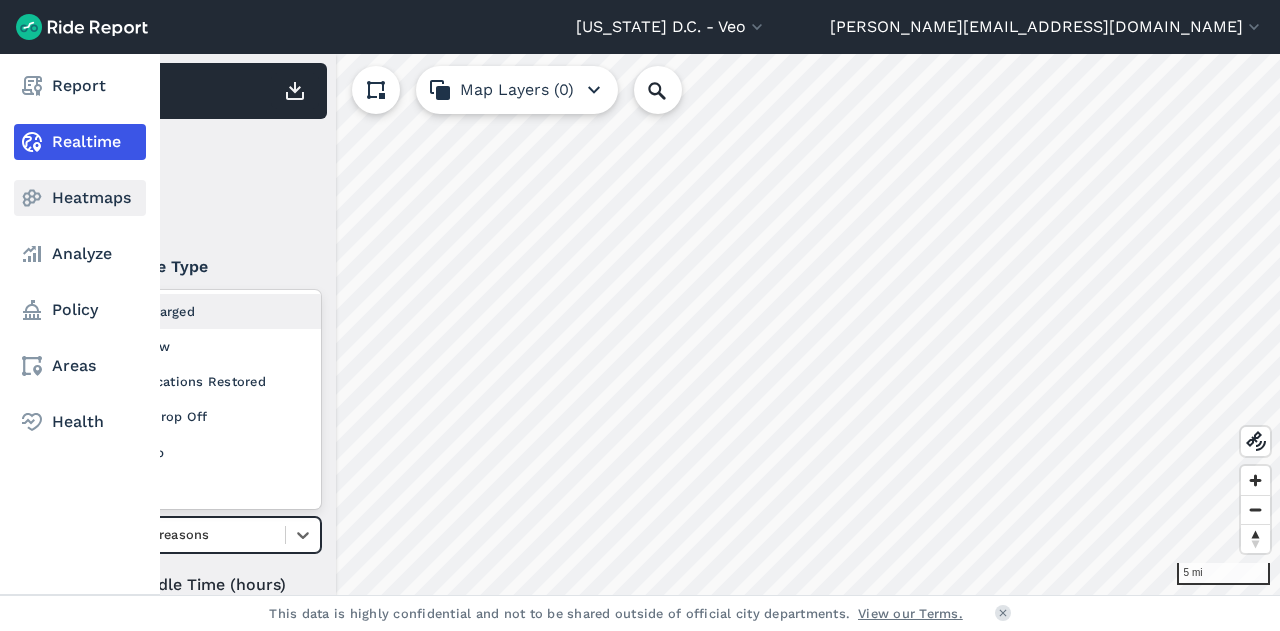 click on "Heatmaps" at bounding box center (80, 198) 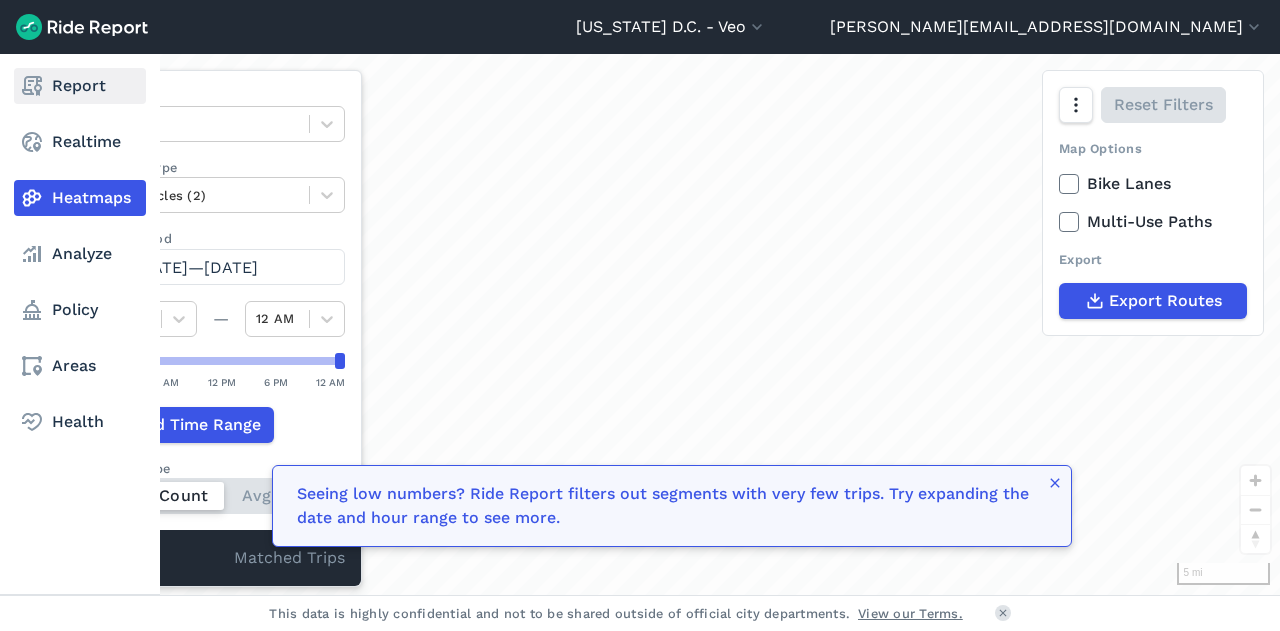 click 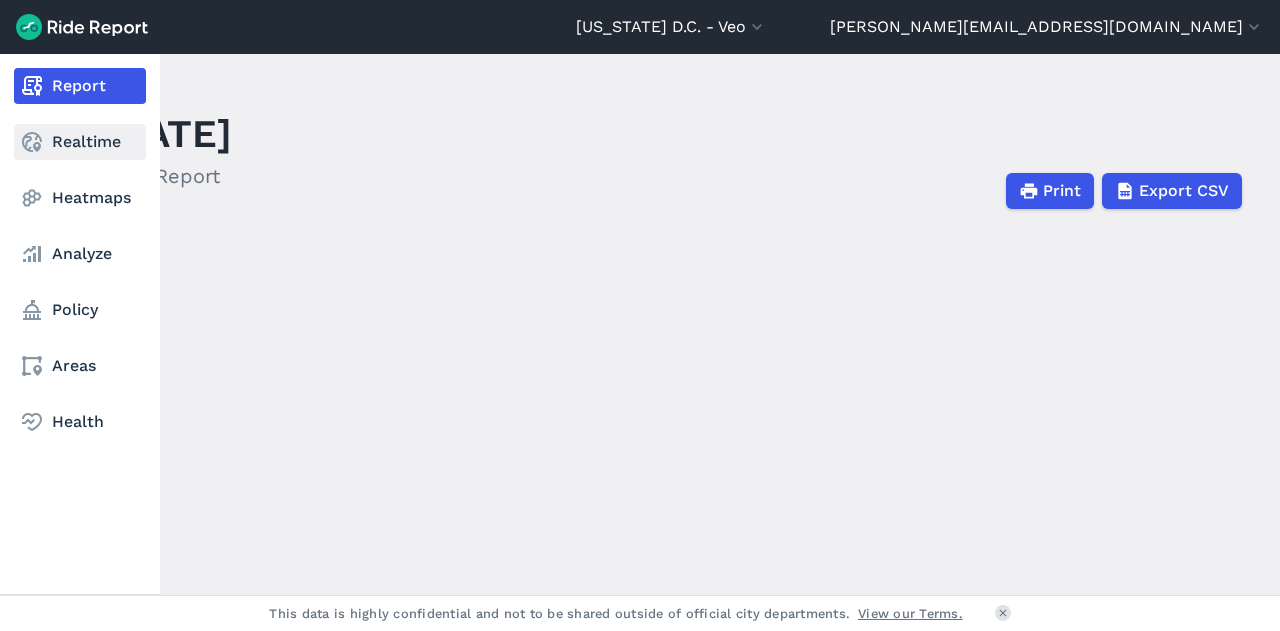 click on "Realtime" at bounding box center (80, 142) 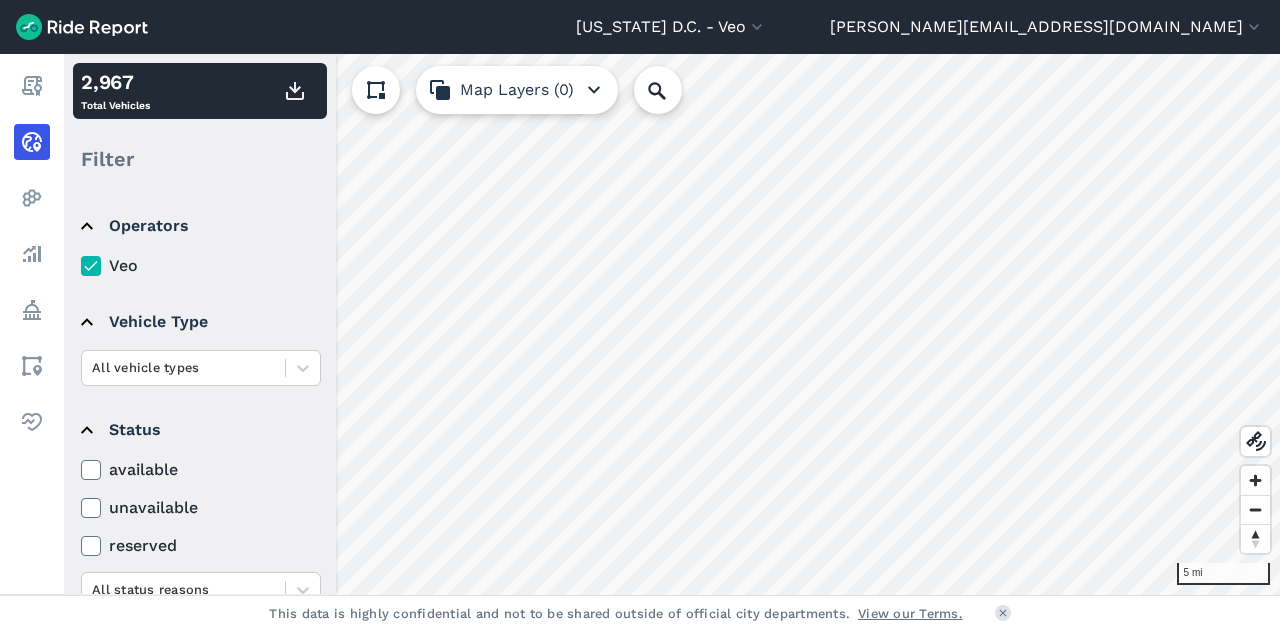 click on "available" at bounding box center [201, 470] 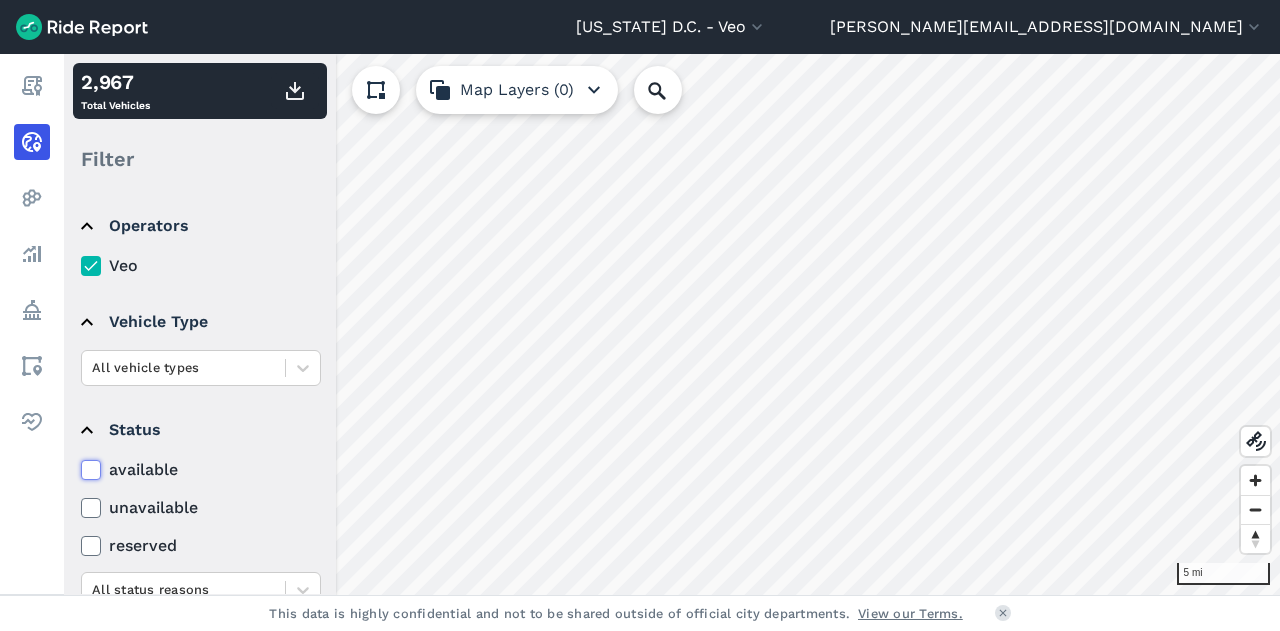 click on "available" at bounding box center (81, 464) 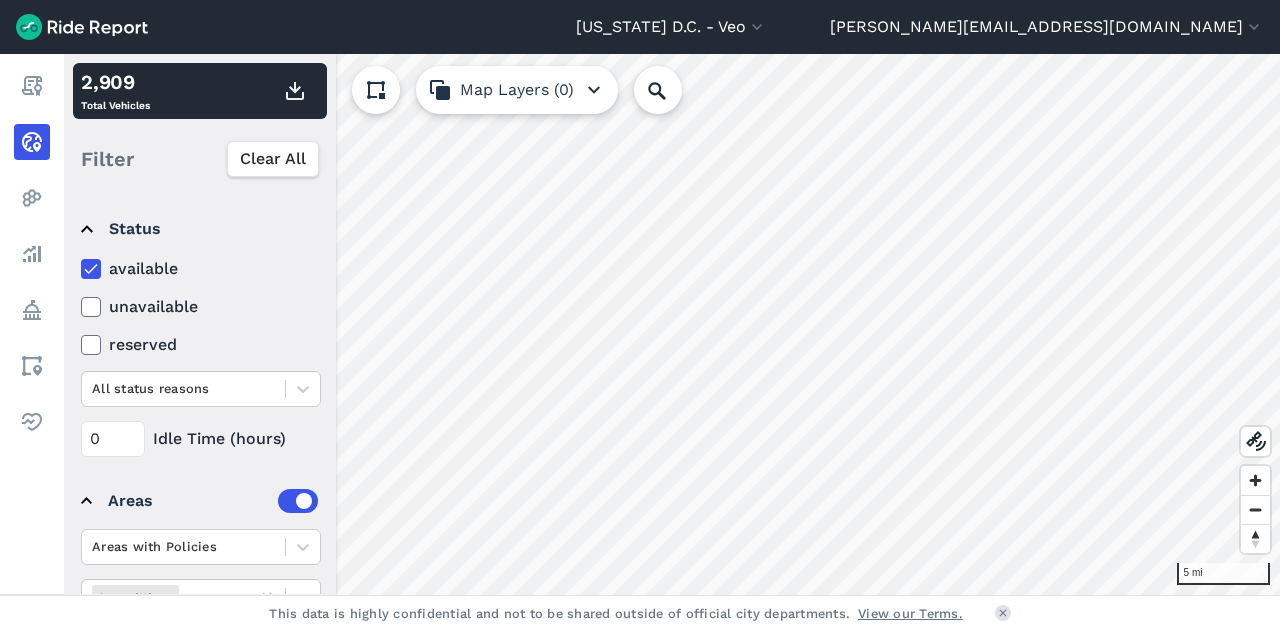 scroll, scrollTop: 290, scrollLeft: 0, axis: vertical 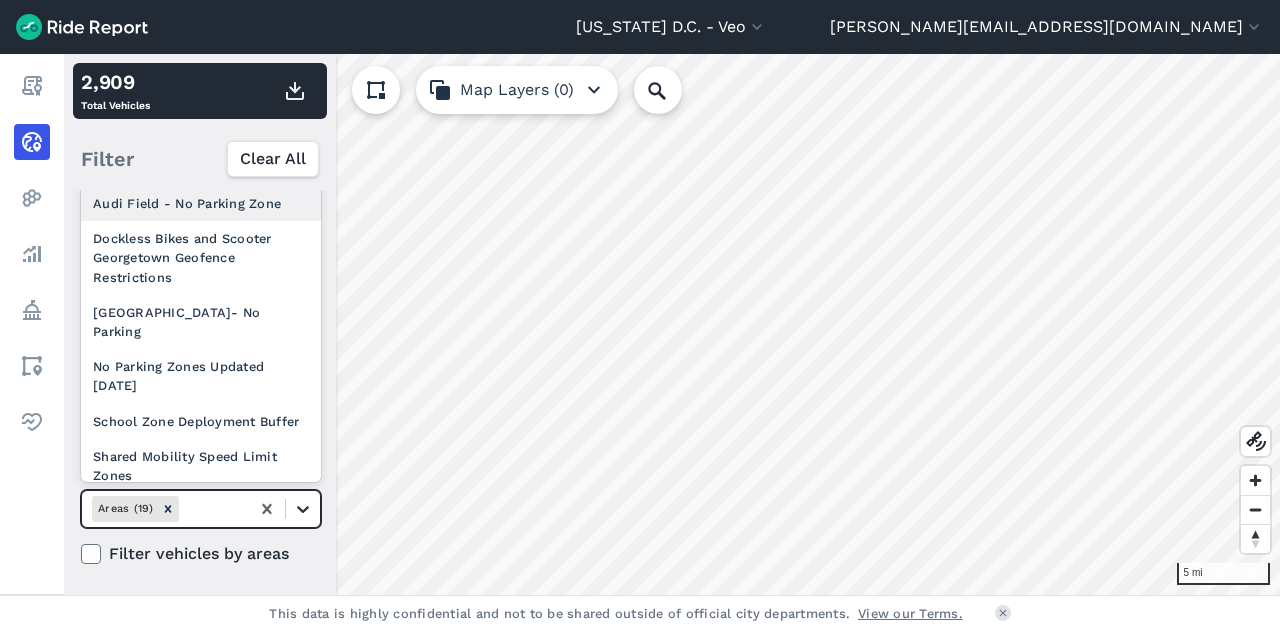click 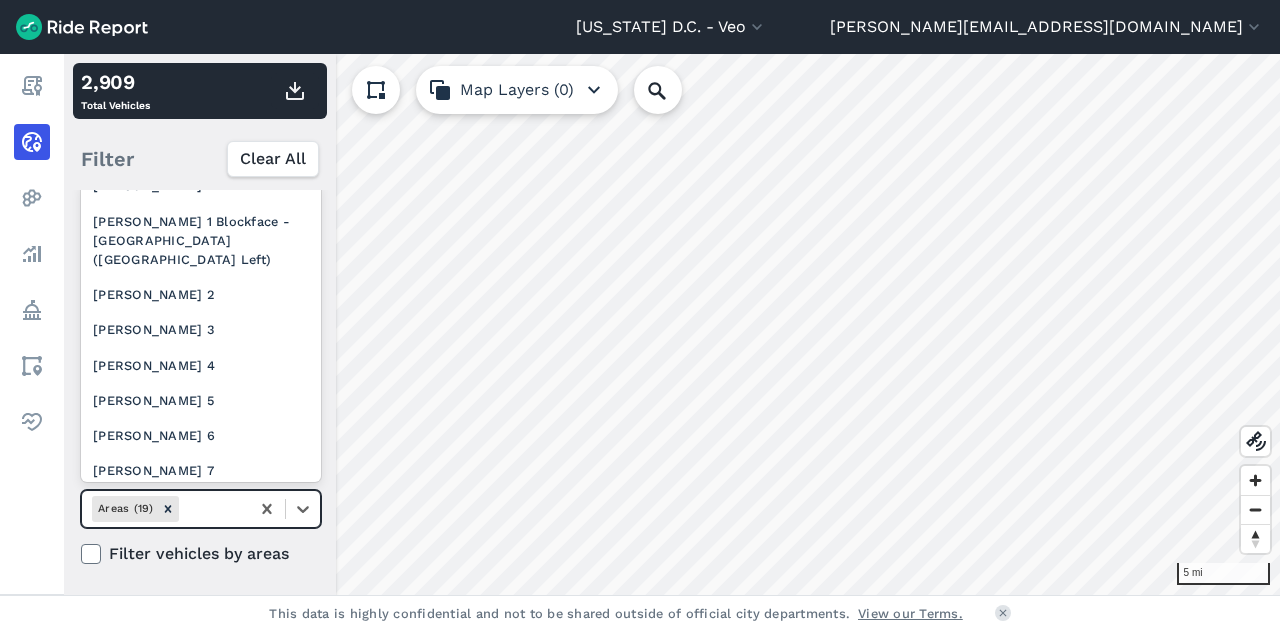 scroll, scrollTop: 330, scrollLeft: 0, axis: vertical 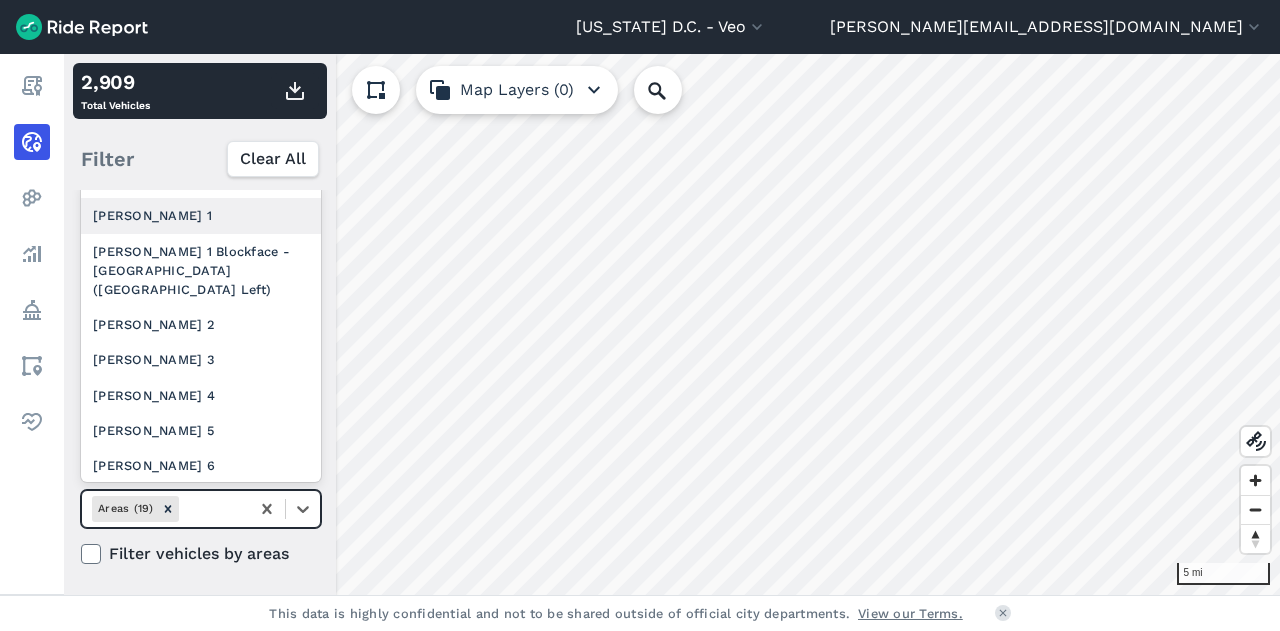 click on "[PERSON_NAME] 1" at bounding box center (201, 215) 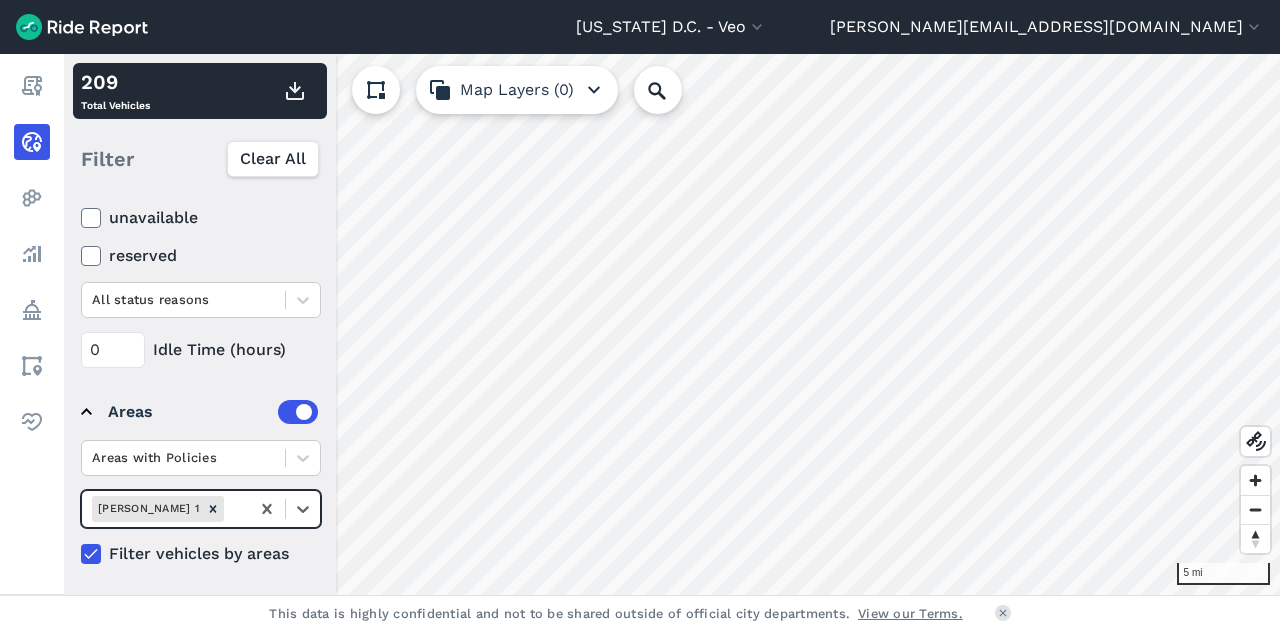 click at bounding box center (233, 508) 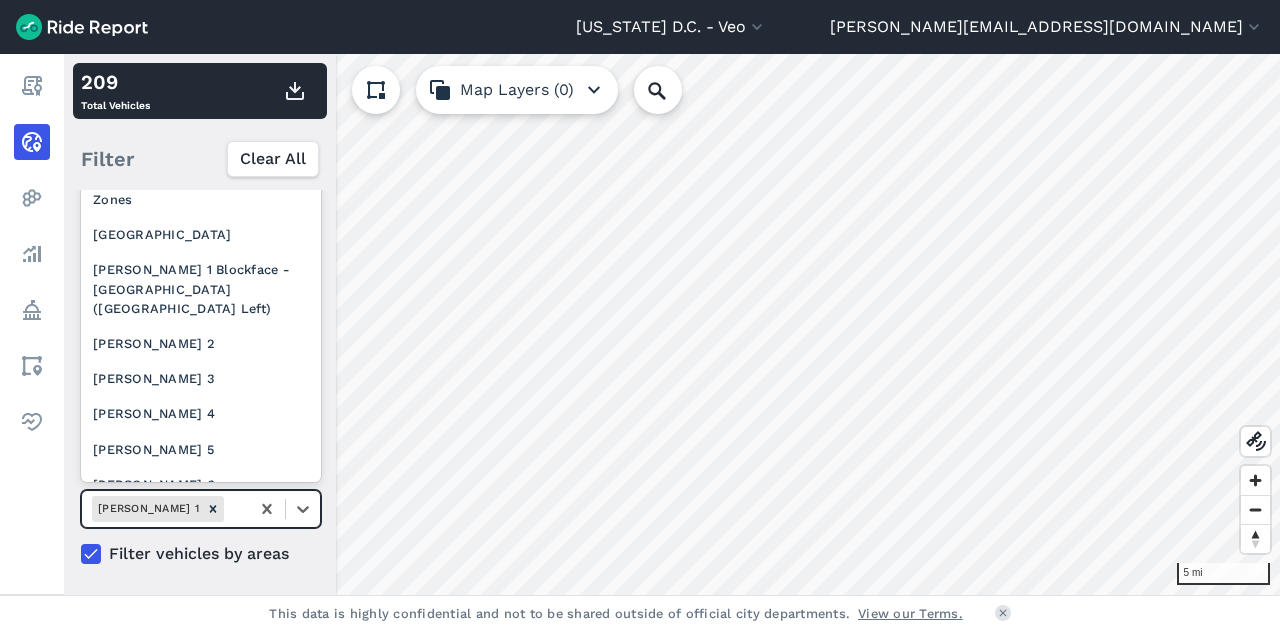scroll, scrollTop: 275, scrollLeft: 0, axis: vertical 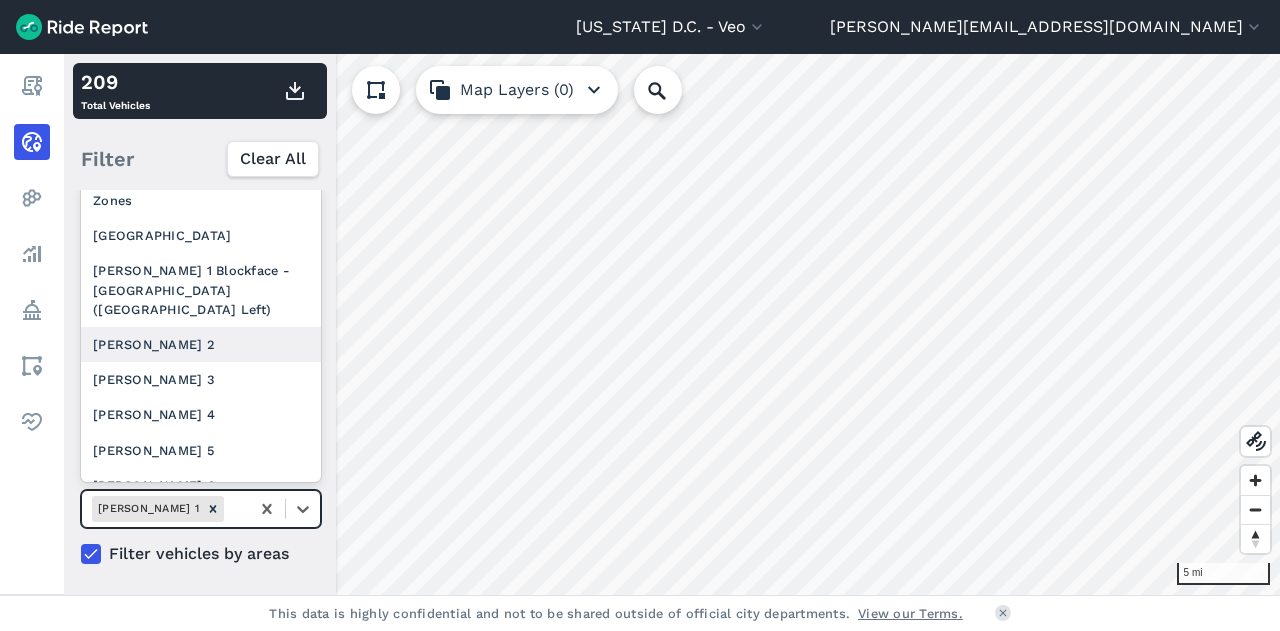 click on "[PERSON_NAME] 2" at bounding box center (201, 344) 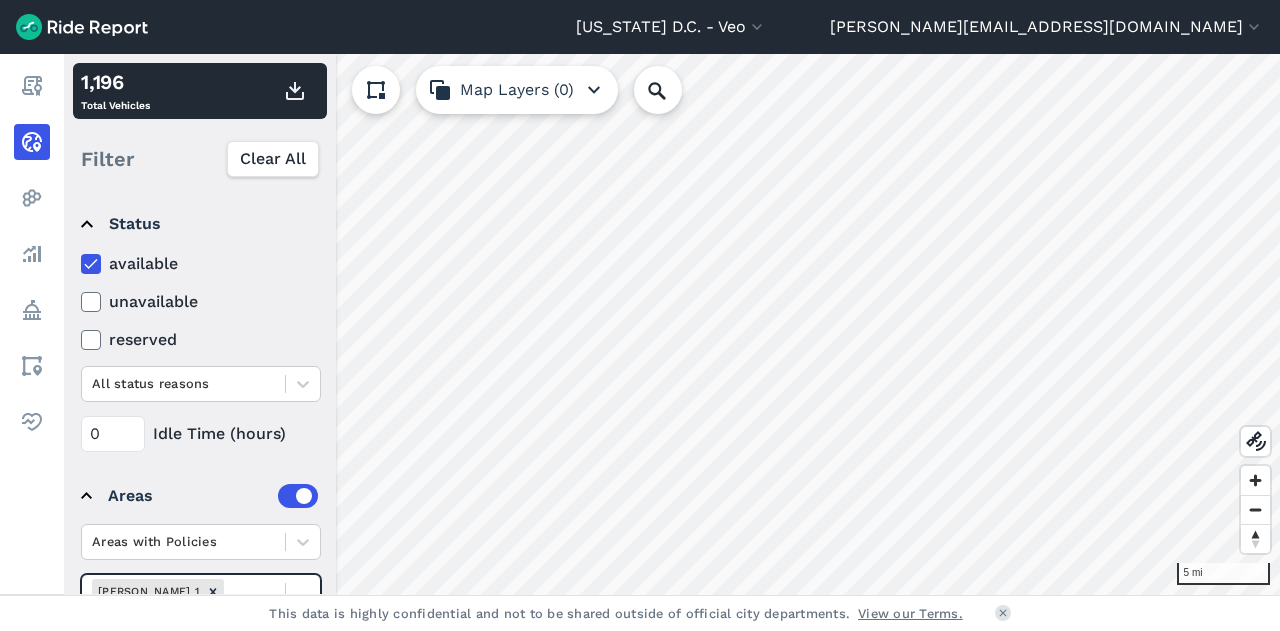scroll, scrollTop: 288, scrollLeft: 0, axis: vertical 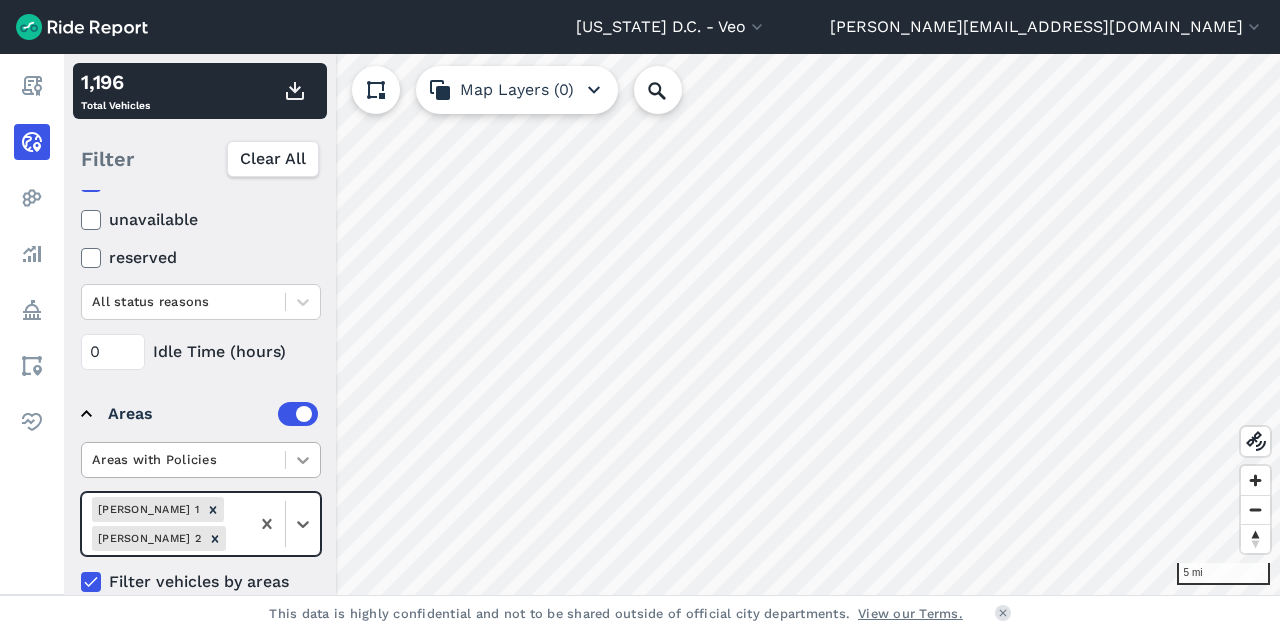 click 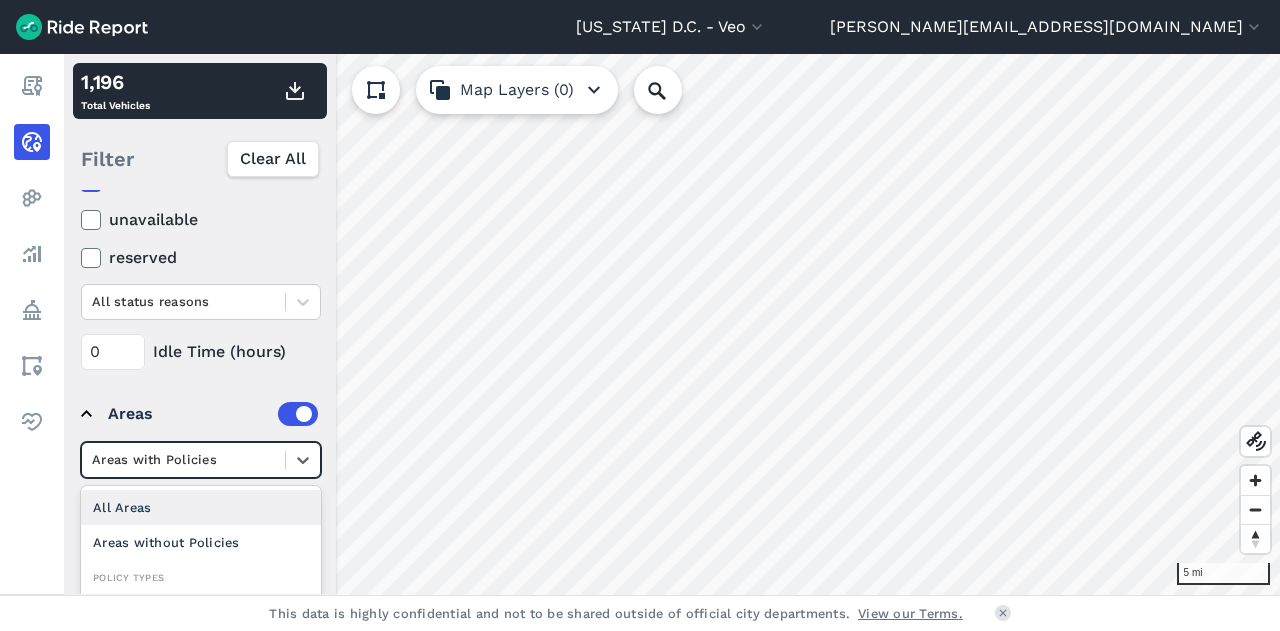 scroll, scrollTop: 316, scrollLeft: 0, axis: vertical 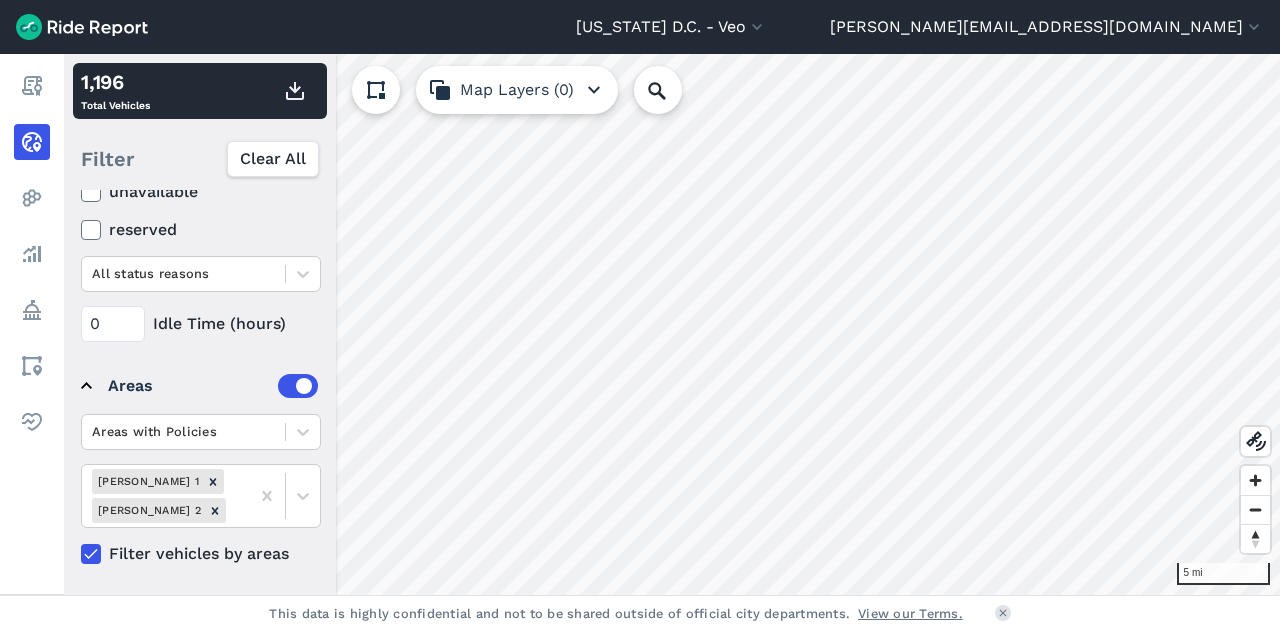 click on "Areas Areas with Policies [PERSON_NAME] 1 [PERSON_NAME] 2 Filter vehicles by areas" at bounding box center (199, 462) 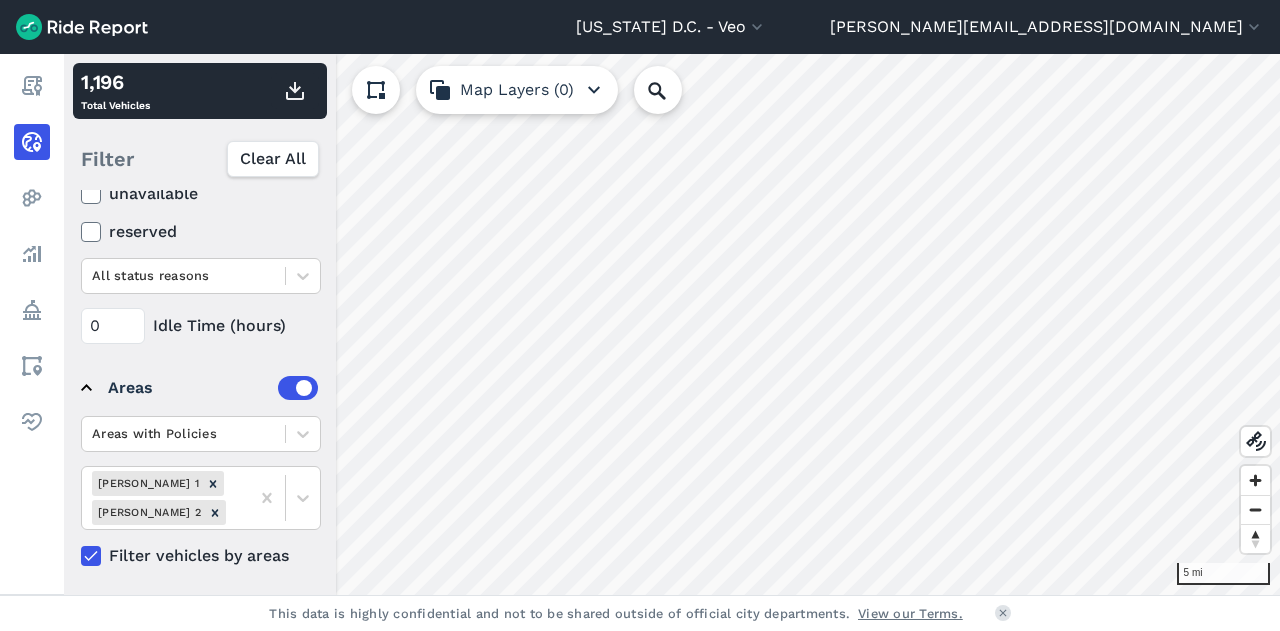 scroll, scrollTop: 312, scrollLeft: 0, axis: vertical 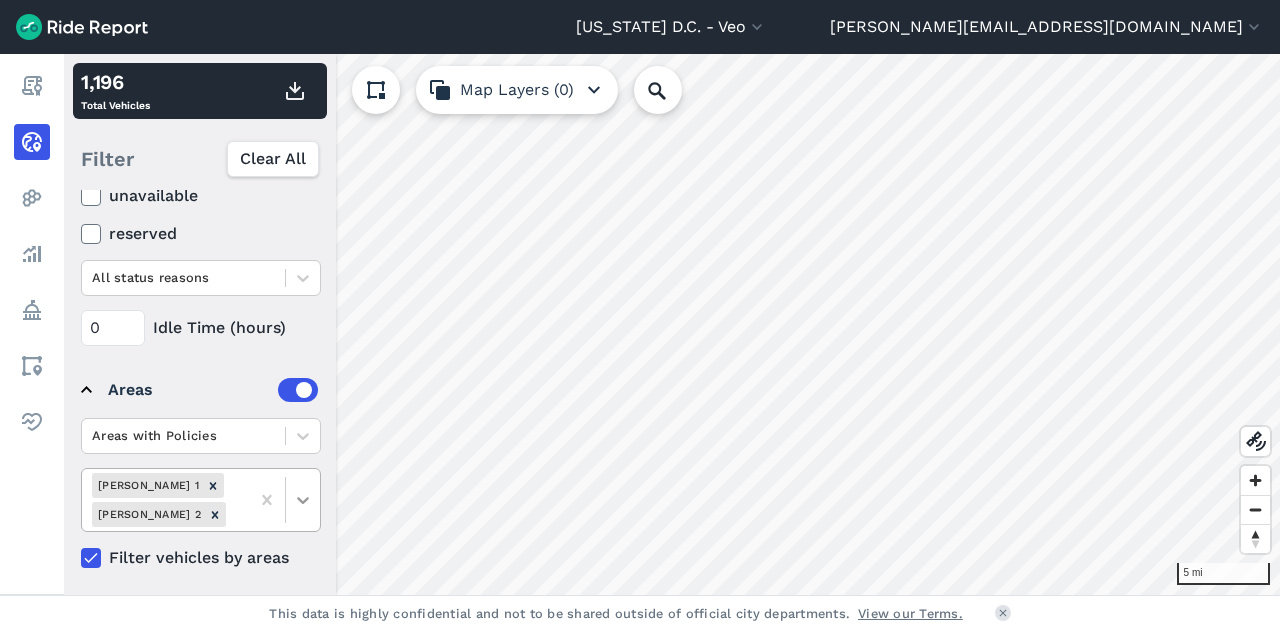 click 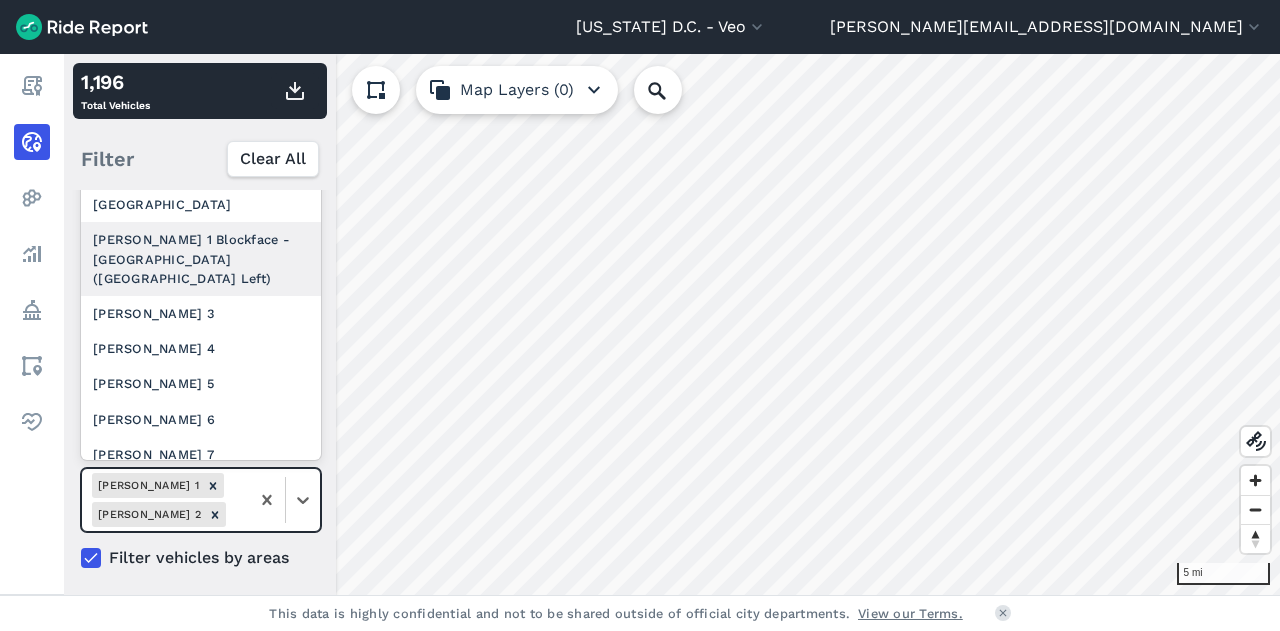 scroll, scrollTop: 280, scrollLeft: 0, axis: vertical 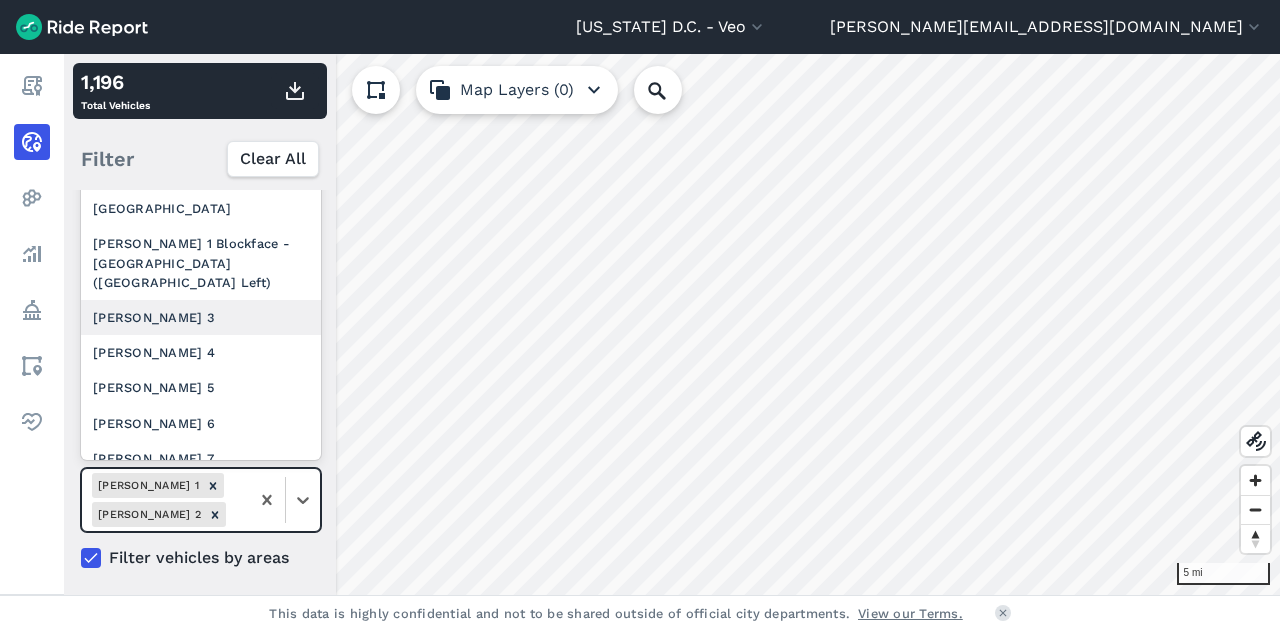drag, startPoint x: 200, startPoint y: 333, endPoint x: 193, endPoint y: 349, distance: 17.464249 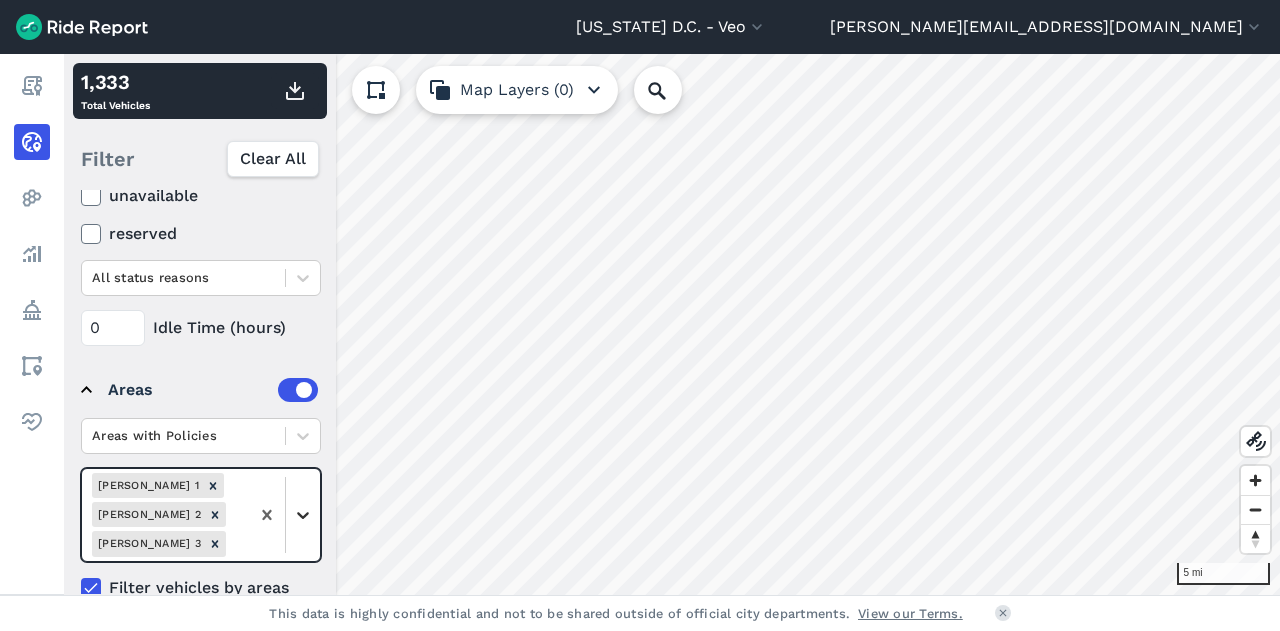 click 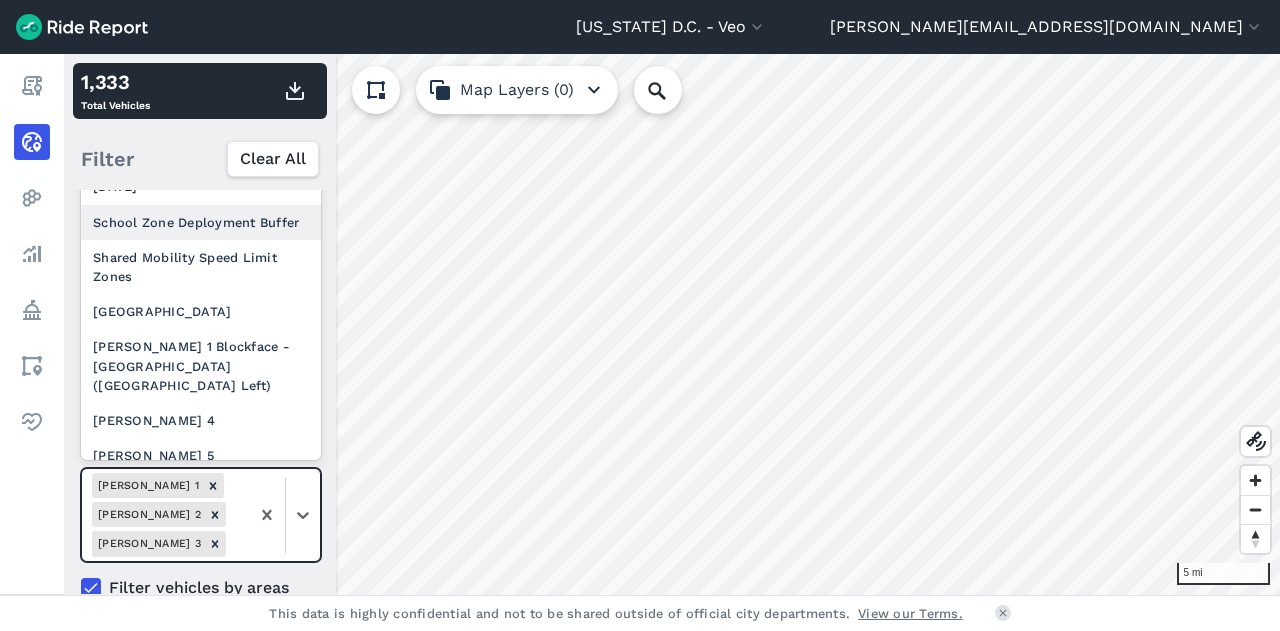 scroll, scrollTop: 224, scrollLeft: 0, axis: vertical 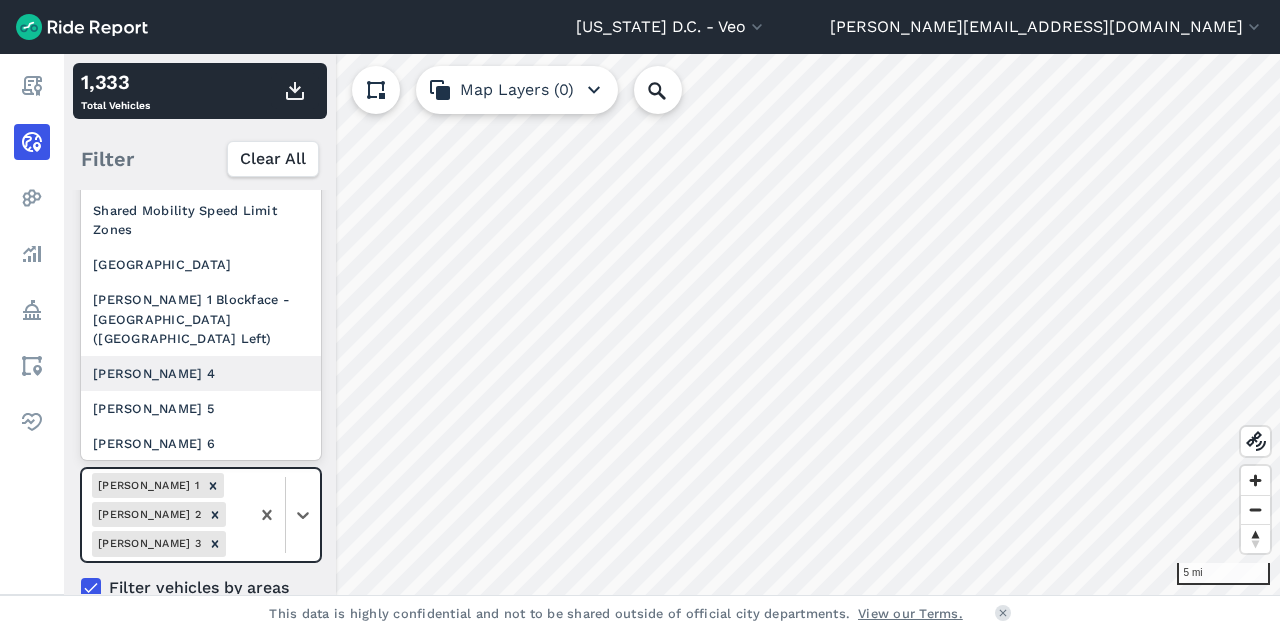 click on "[PERSON_NAME] 4" at bounding box center (201, 373) 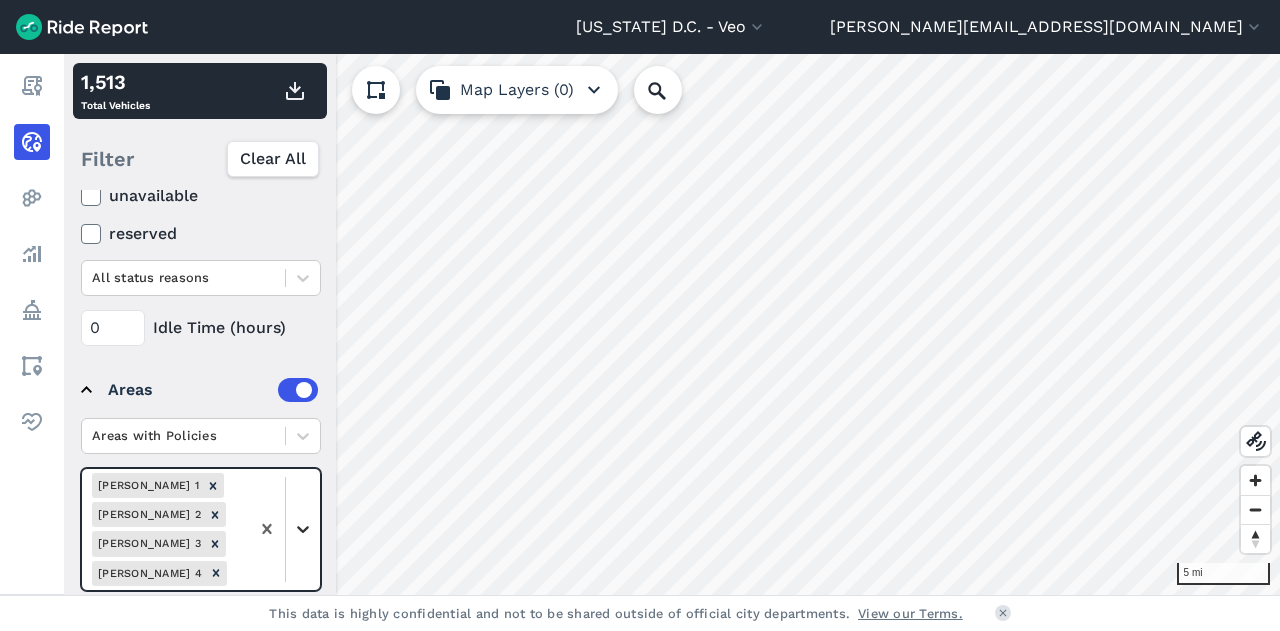 click at bounding box center [303, 529] 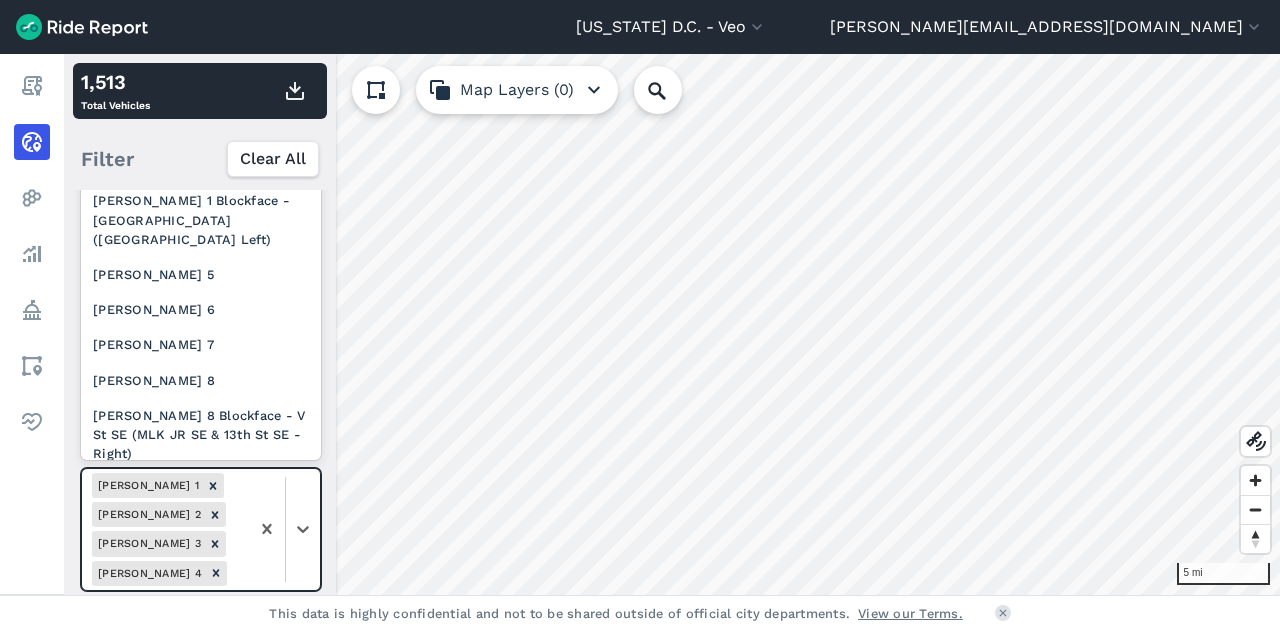scroll, scrollTop: 324, scrollLeft: 0, axis: vertical 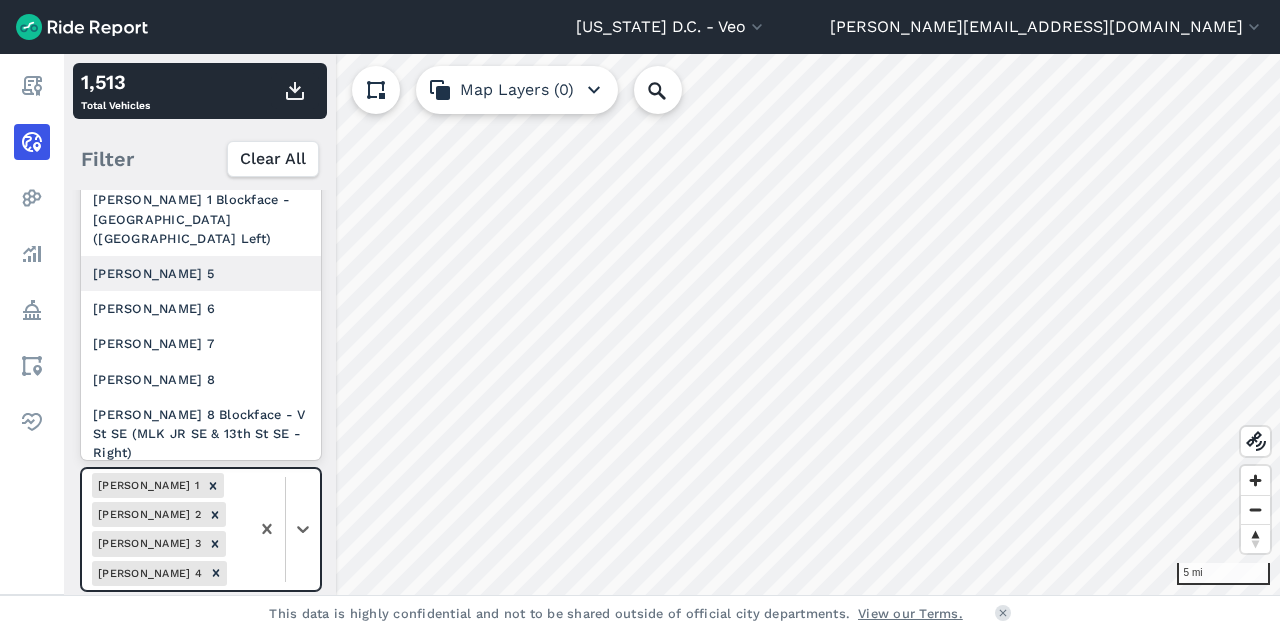 click on "[PERSON_NAME] 5" at bounding box center [201, 273] 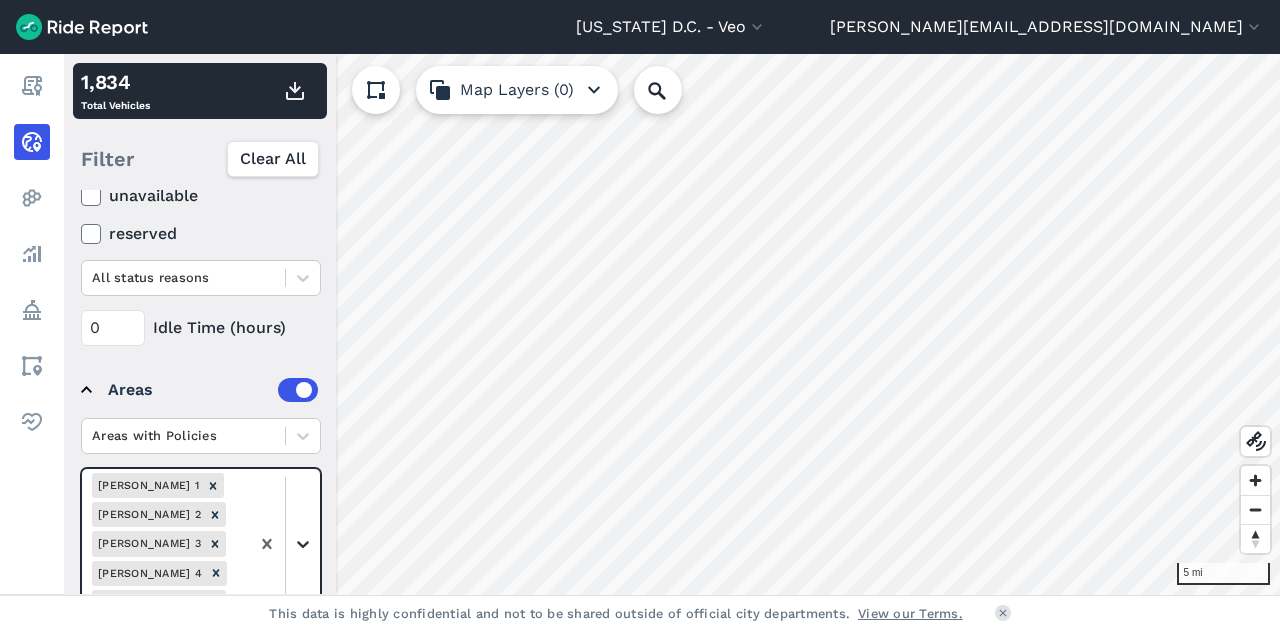 click 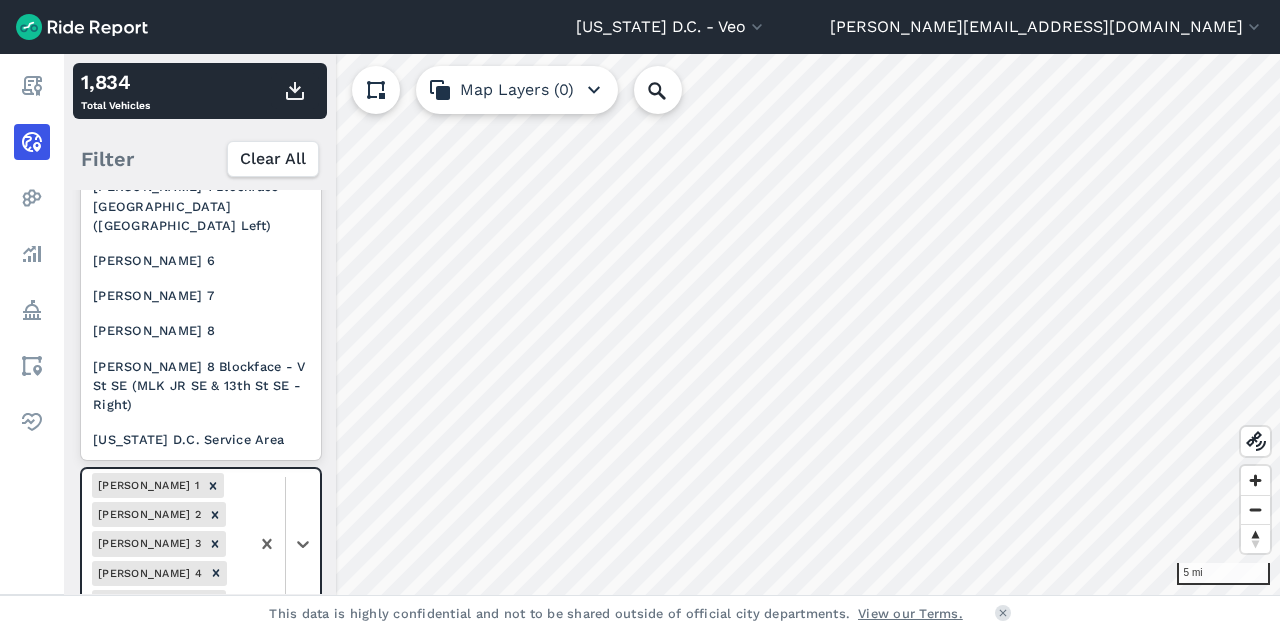 scroll, scrollTop: 342, scrollLeft: 0, axis: vertical 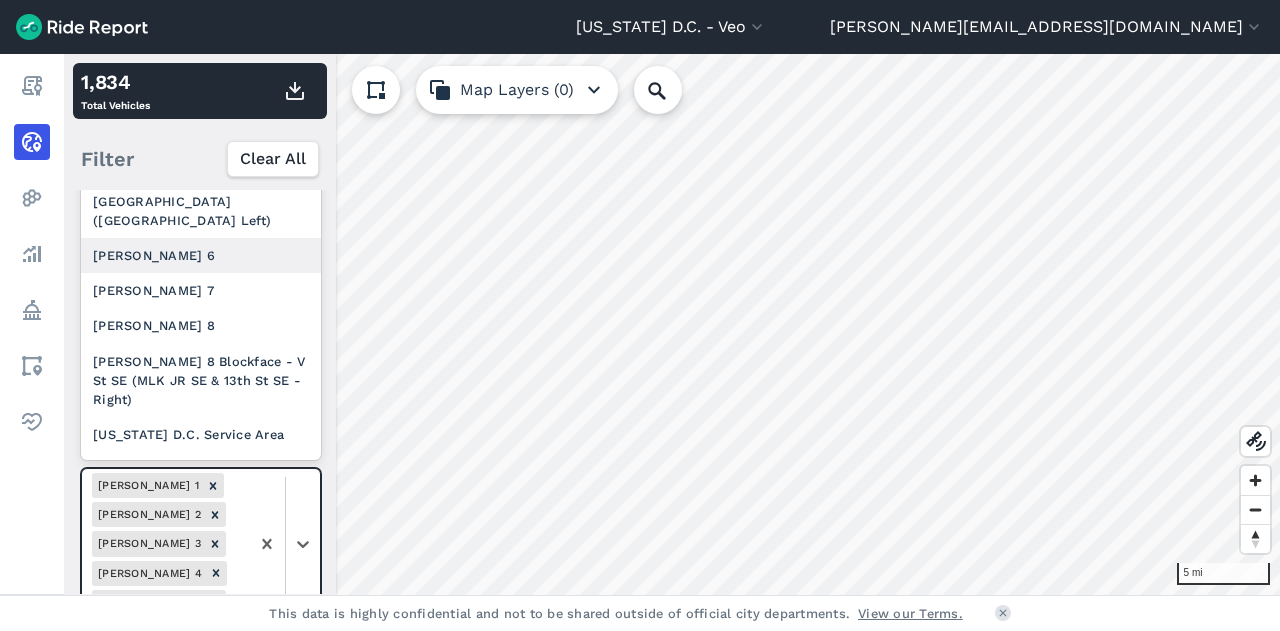 click on "[PERSON_NAME] 6" at bounding box center (201, 255) 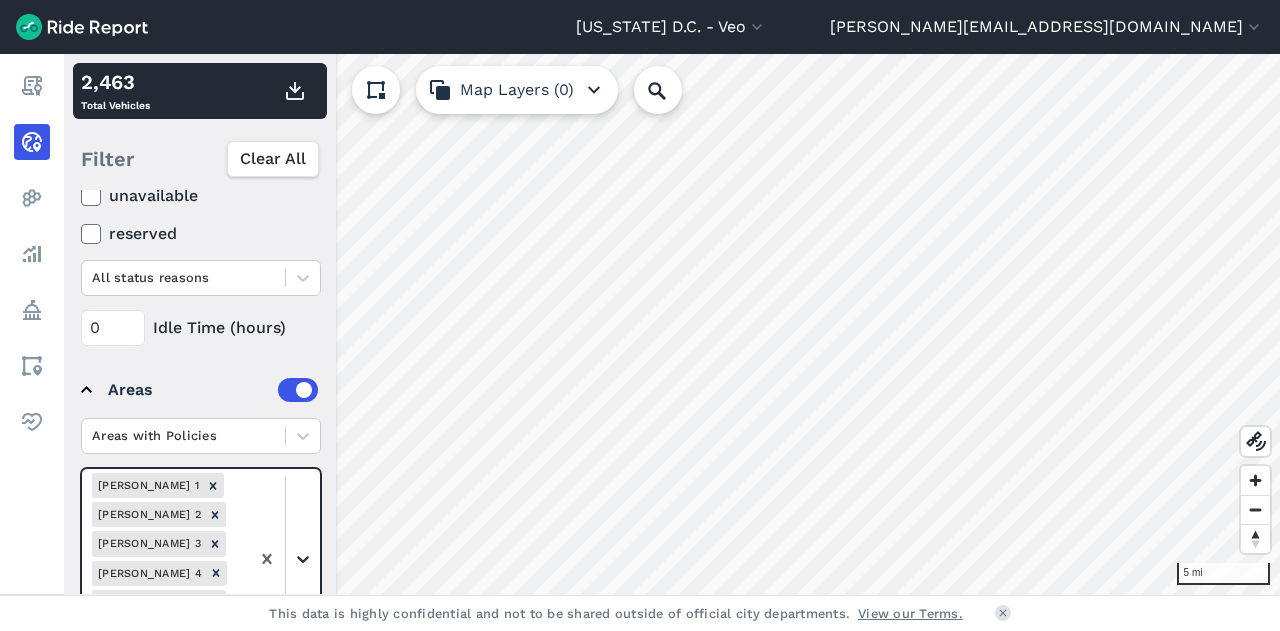 click 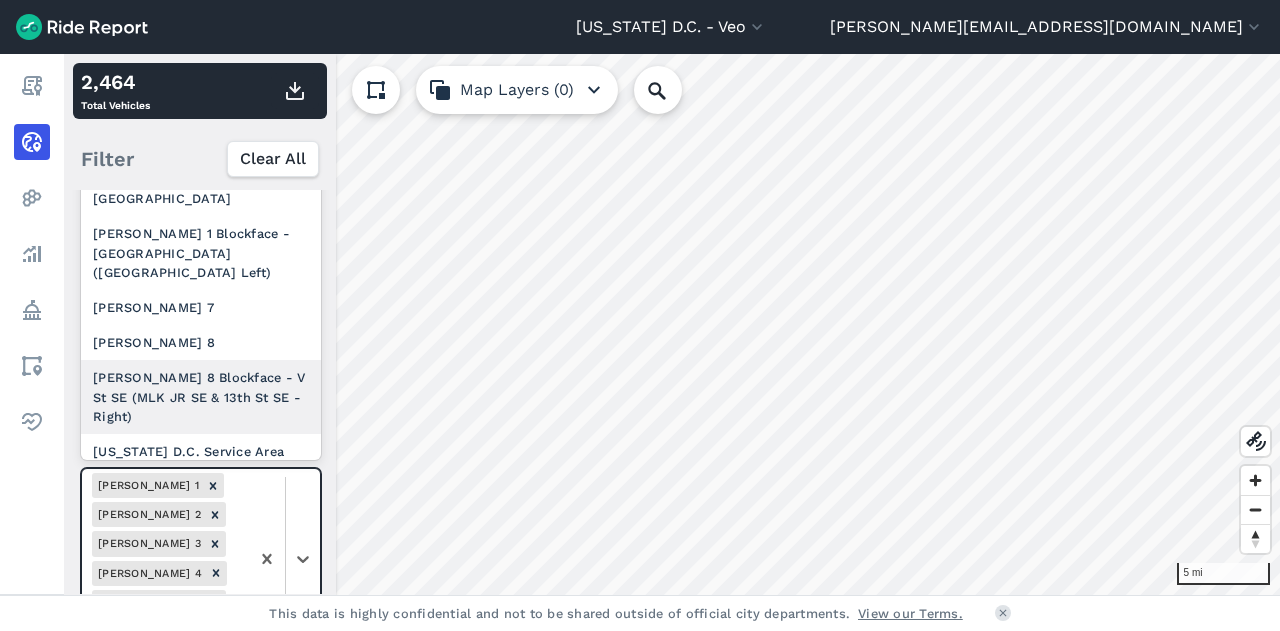 scroll, scrollTop: 284, scrollLeft: 0, axis: vertical 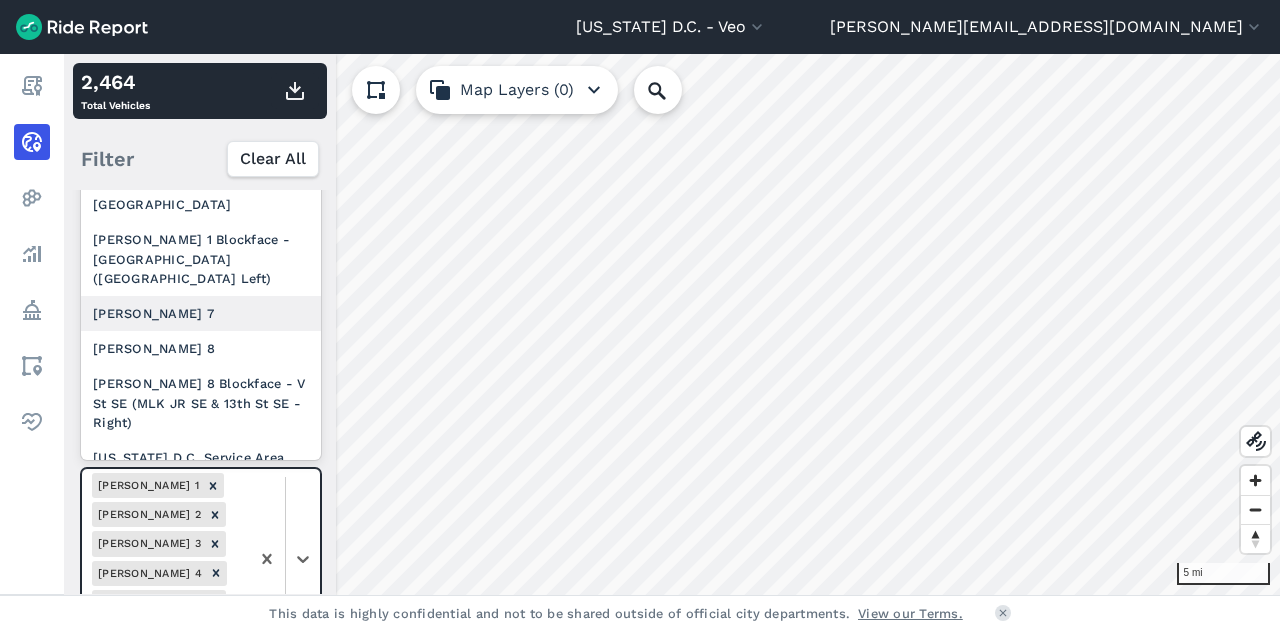 click on "[PERSON_NAME] 7" at bounding box center [201, 313] 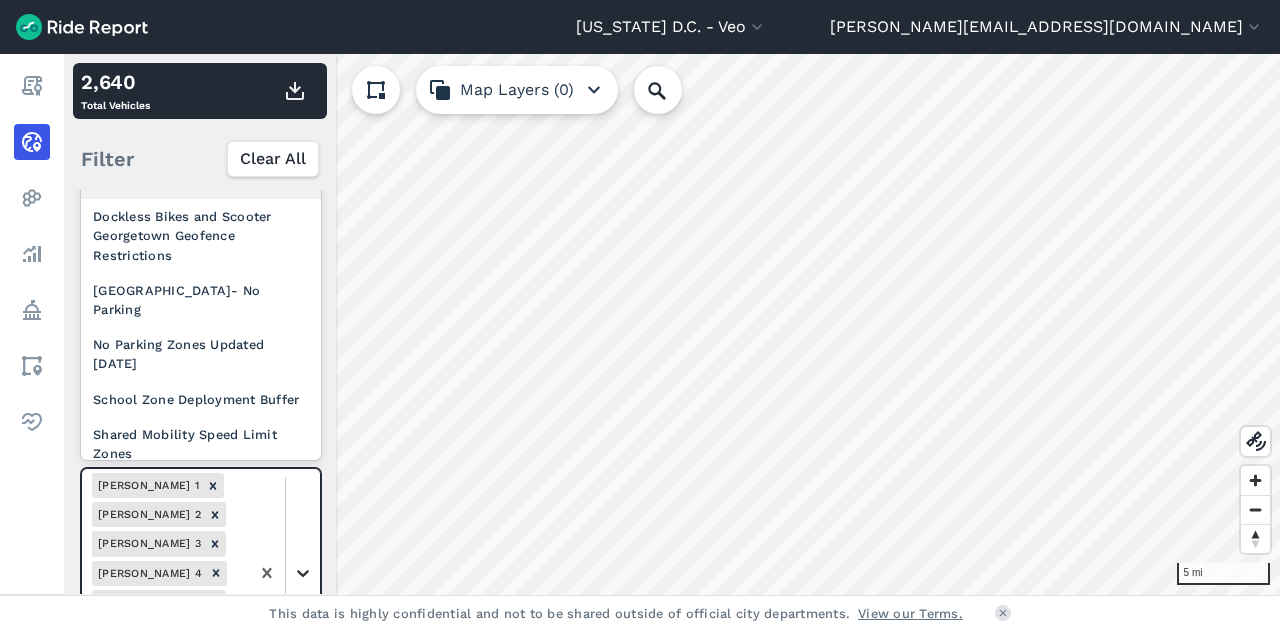 click at bounding box center (303, 573) 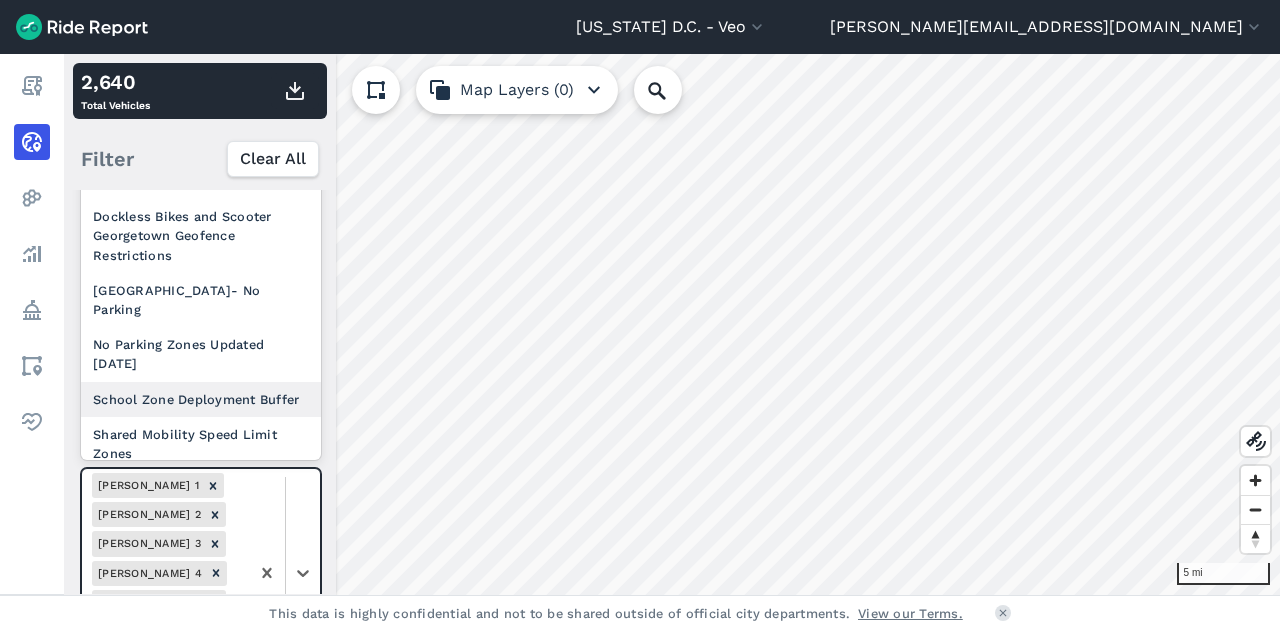 scroll, scrollTop: 322, scrollLeft: 0, axis: vertical 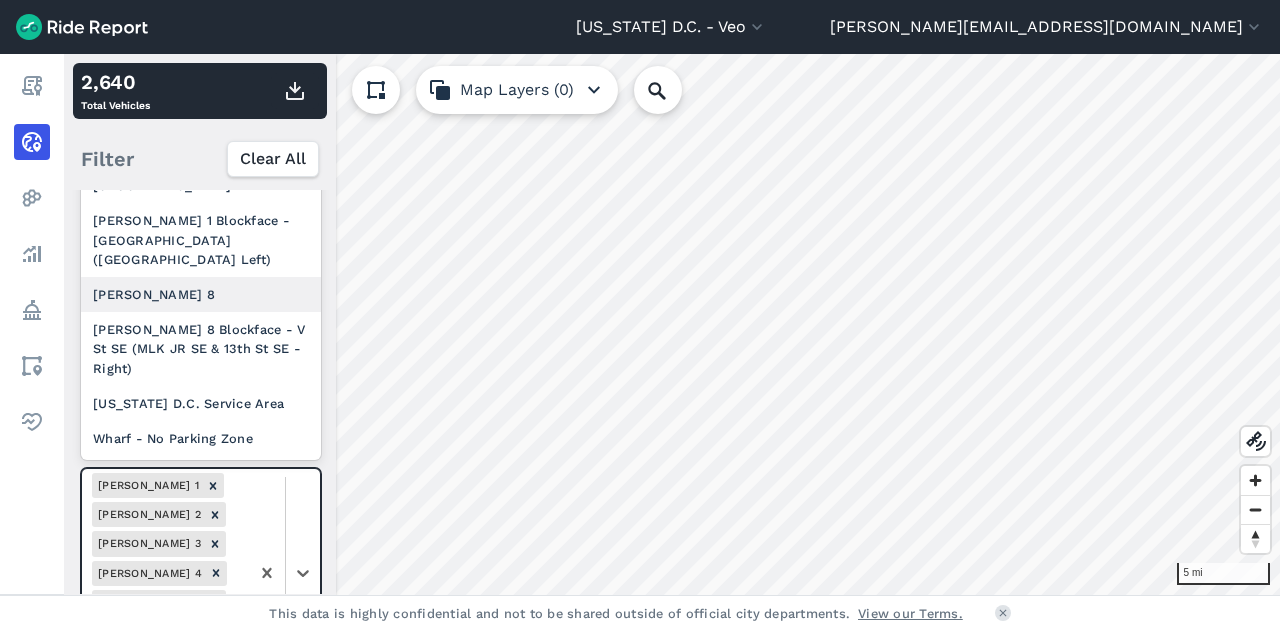 click on "[PERSON_NAME] 8" at bounding box center (201, 294) 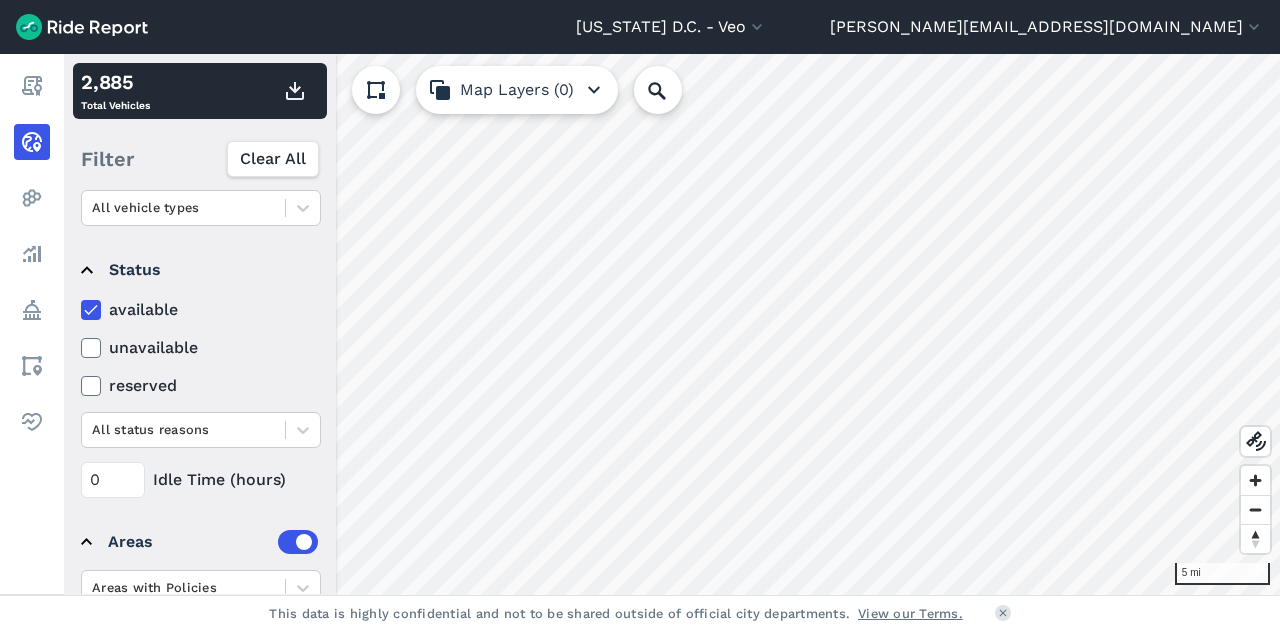 scroll, scrollTop: 402, scrollLeft: 0, axis: vertical 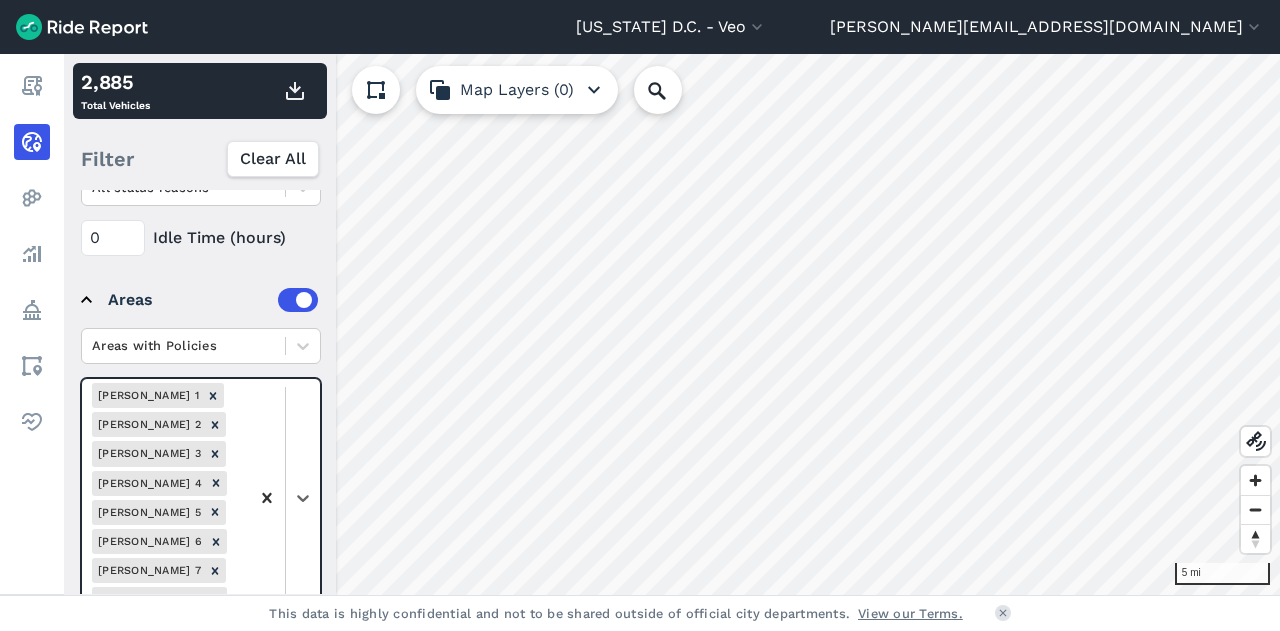 click on "Areas with Policies option [PERSON_NAME] 8, selected.   Select is focused ,type to refine list, press Down to open the menu,  press left to focus selected values [PERSON_NAME] 1 [PERSON_NAME] 2 [PERSON_NAME] 3 [PERSON_NAME] 4 [PERSON_NAME] 5 [PERSON_NAME] 6 [PERSON_NAME] 7 [PERSON_NAME] 8 Filter vehicles by areas" at bounding box center [201, 492] 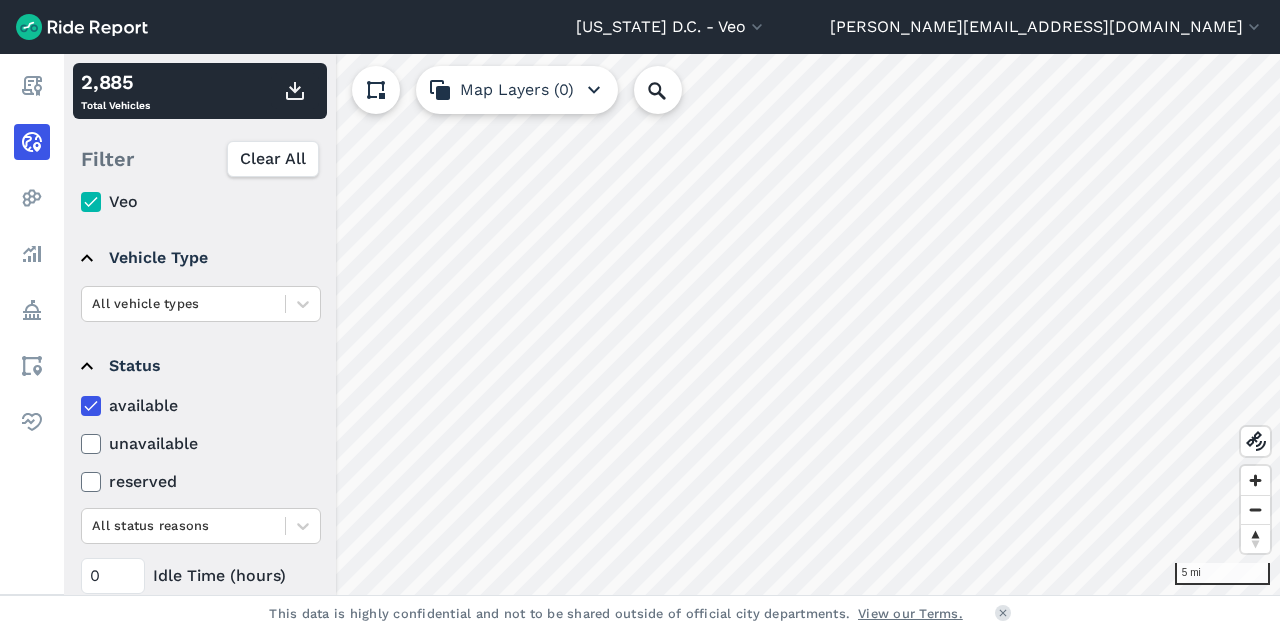 scroll, scrollTop: 64, scrollLeft: 0, axis: vertical 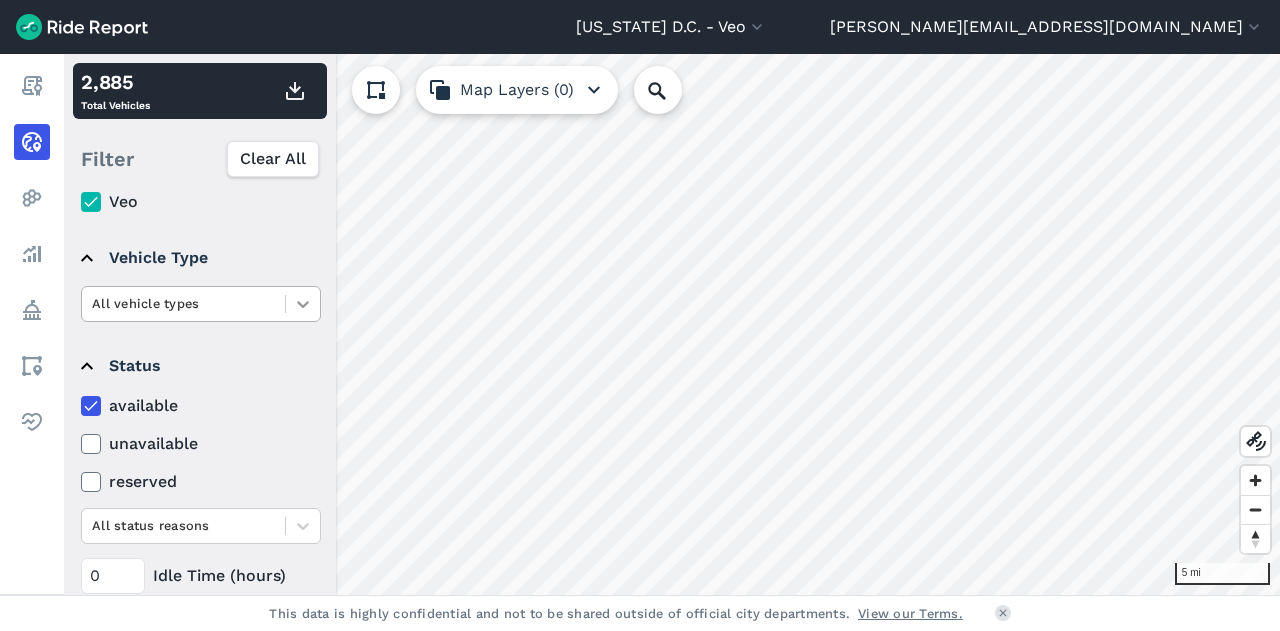 click 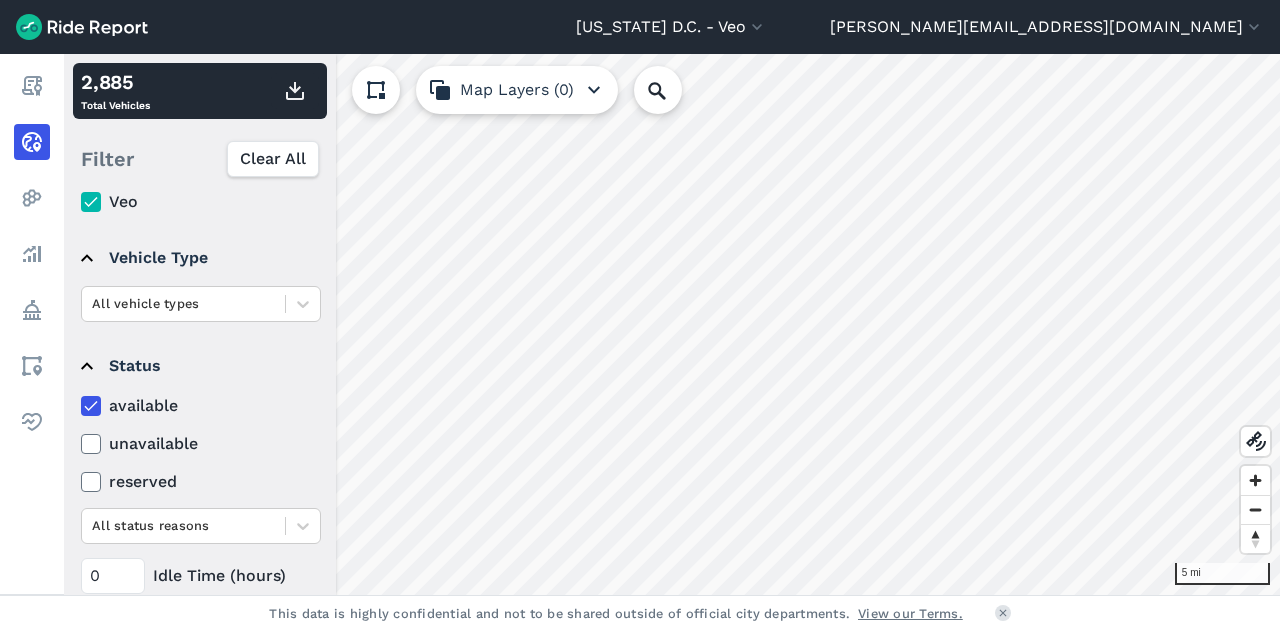 click on "unavailable" at bounding box center (201, 444) 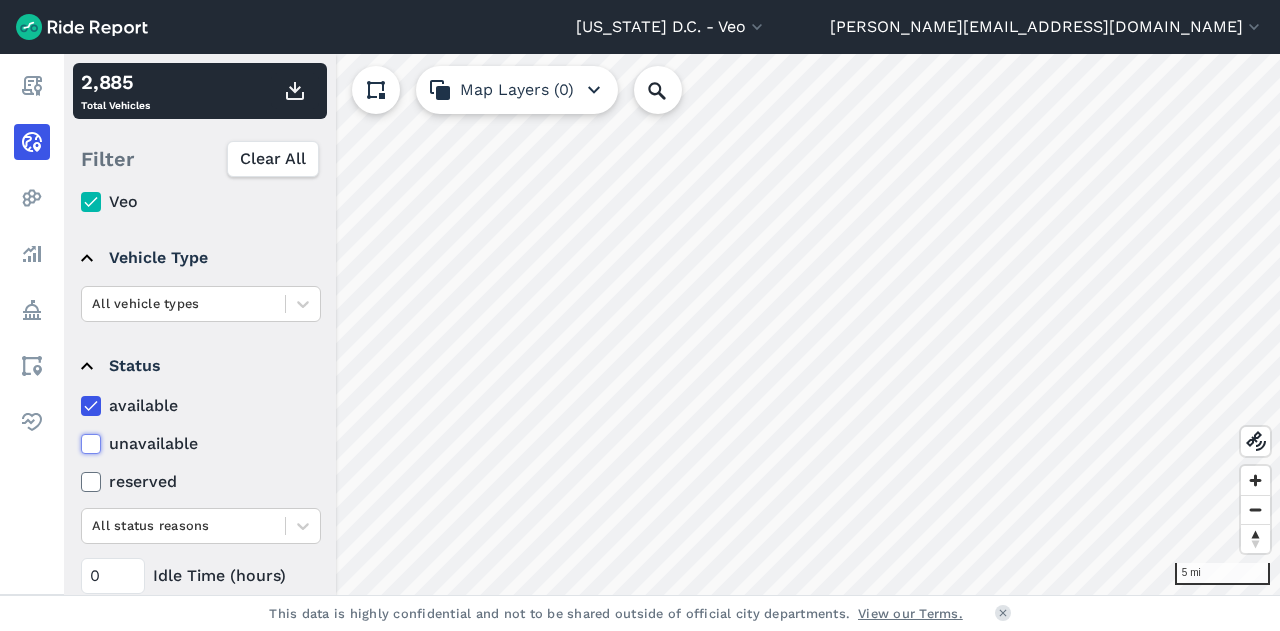 click on "unavailable" at bounding box center [81, 438] 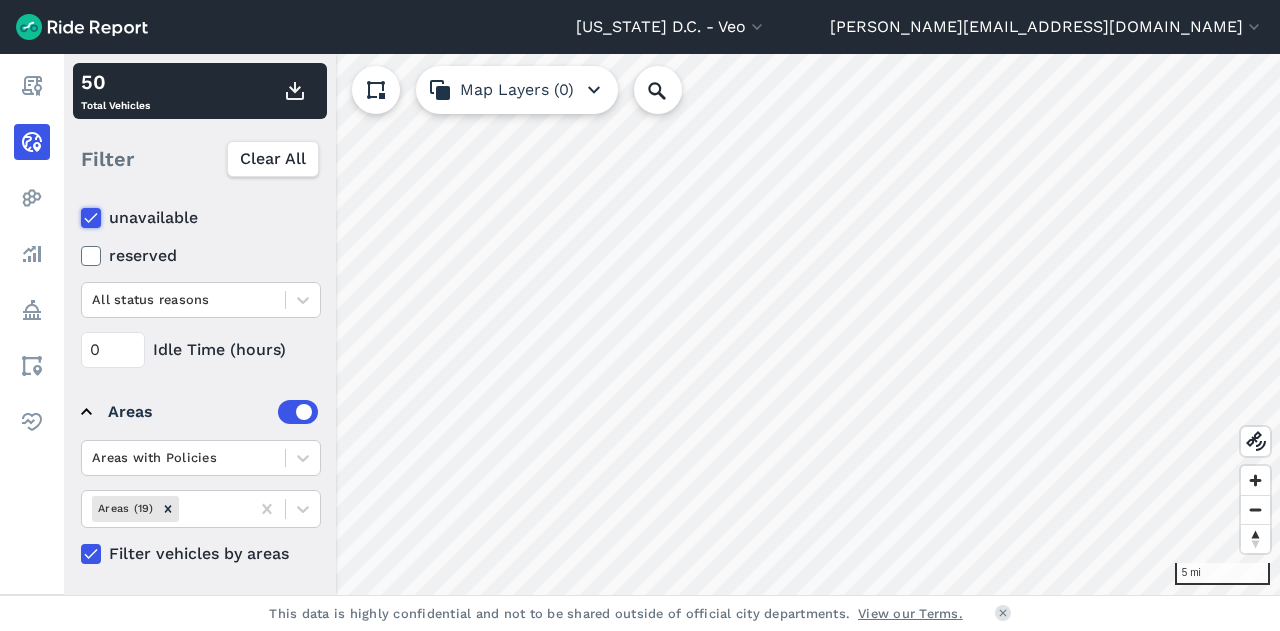 scroll, scrollTop: 0, scrollLeft: 0, axis: both 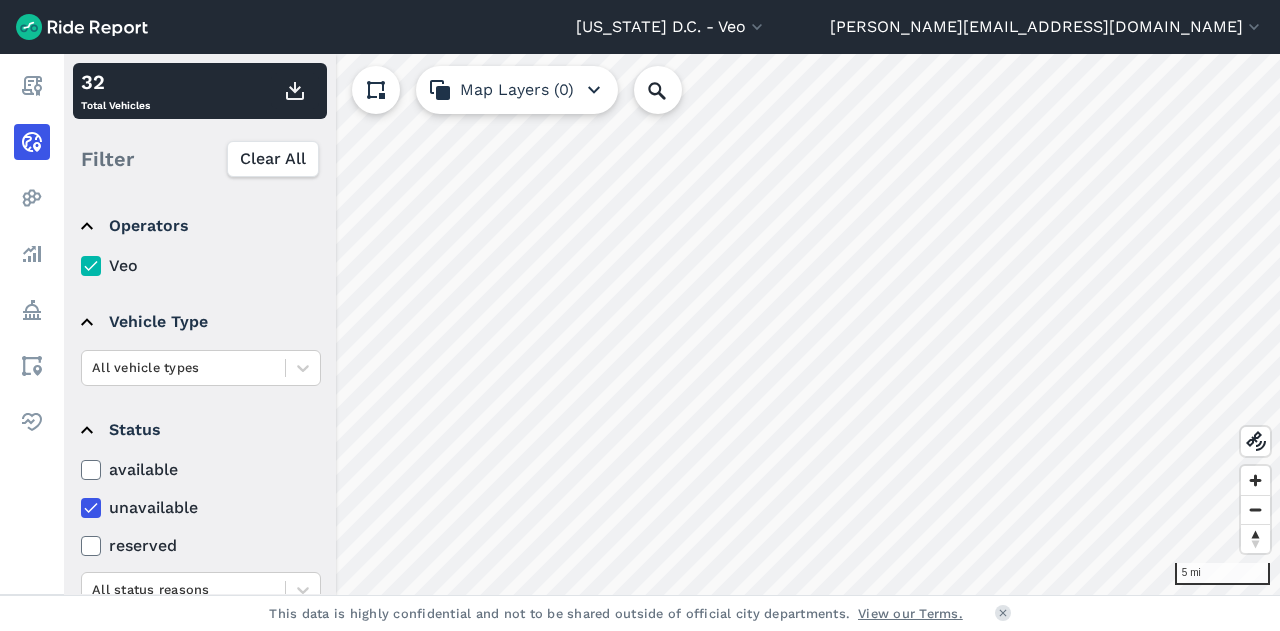 click 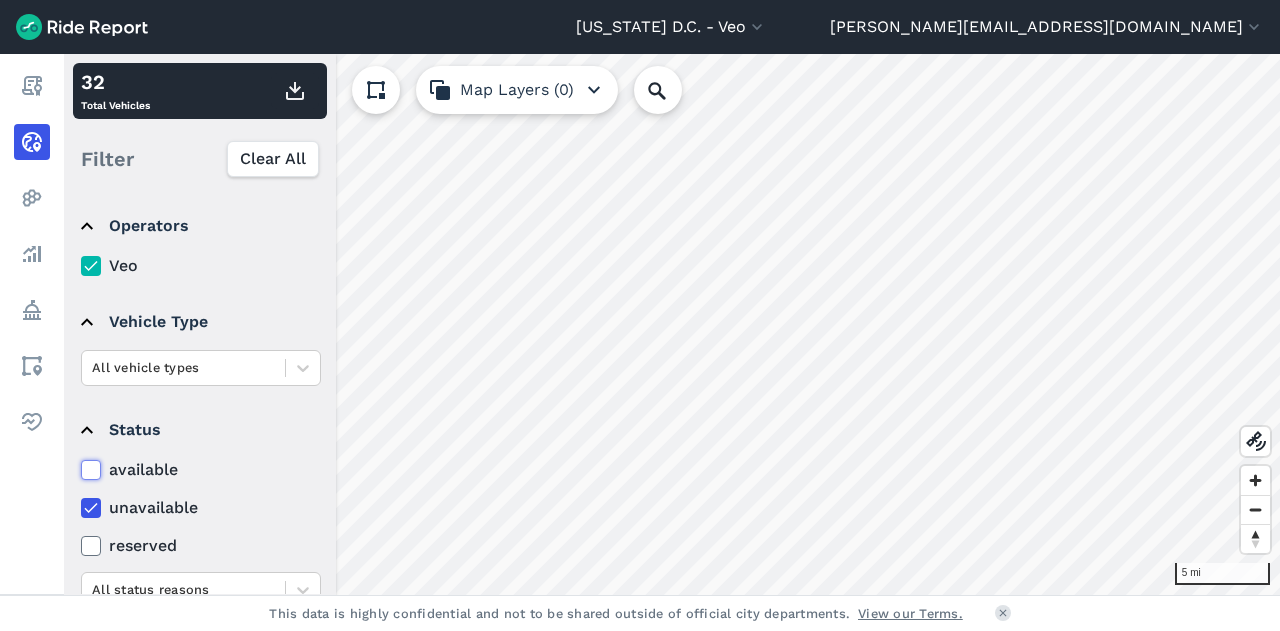 click on "available" at bounding box center (81, 464) 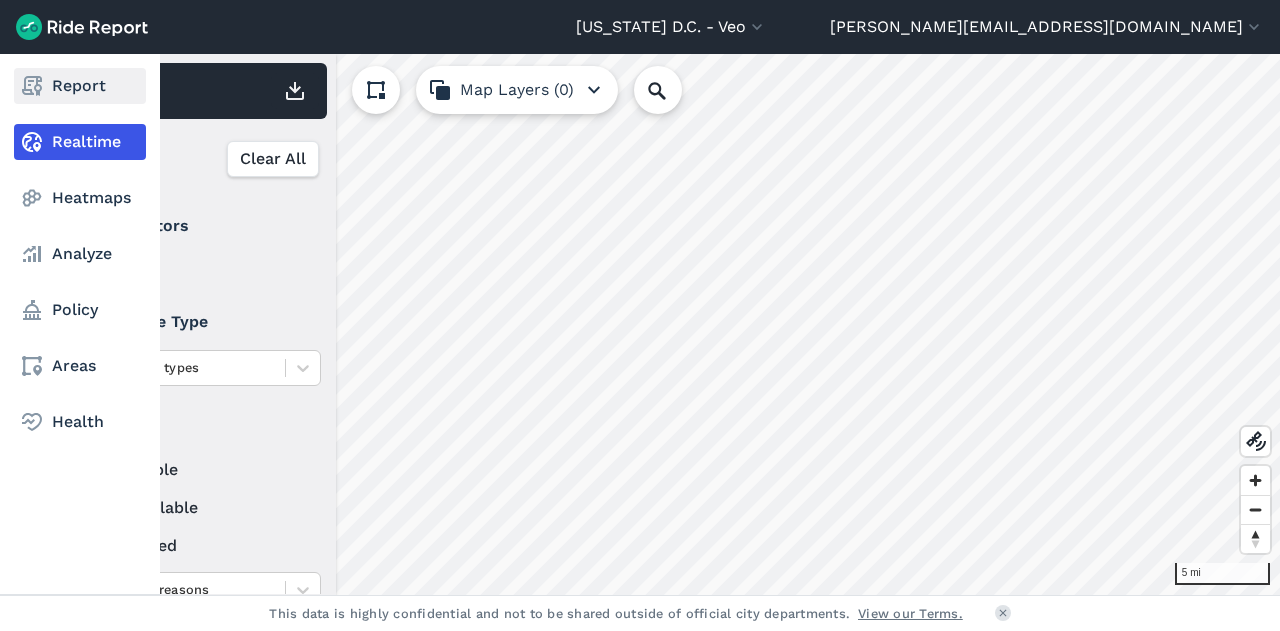 click 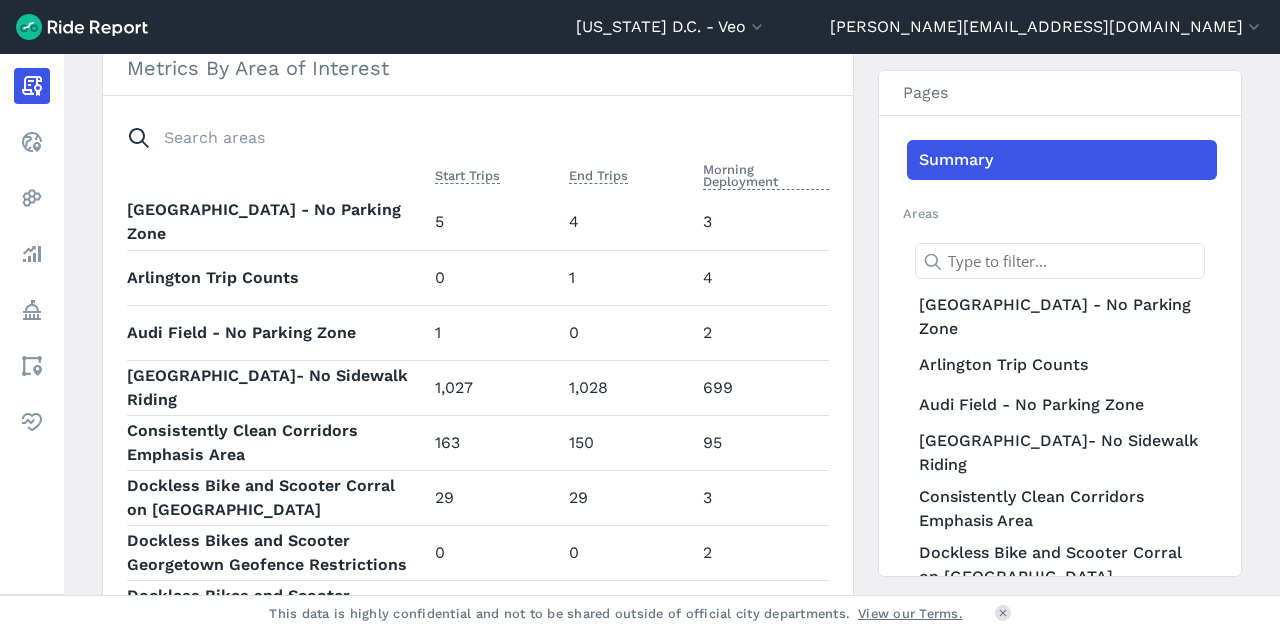 scroll, scrollTop: 858, scrollLeft: 0, axis: vertical 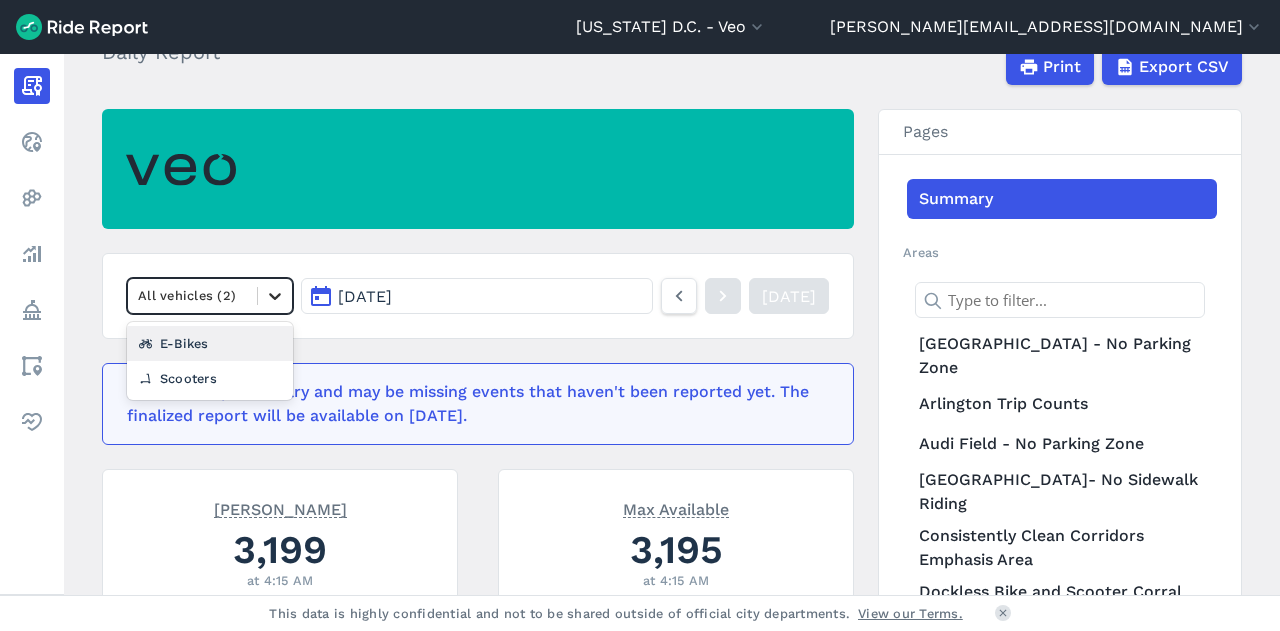 click 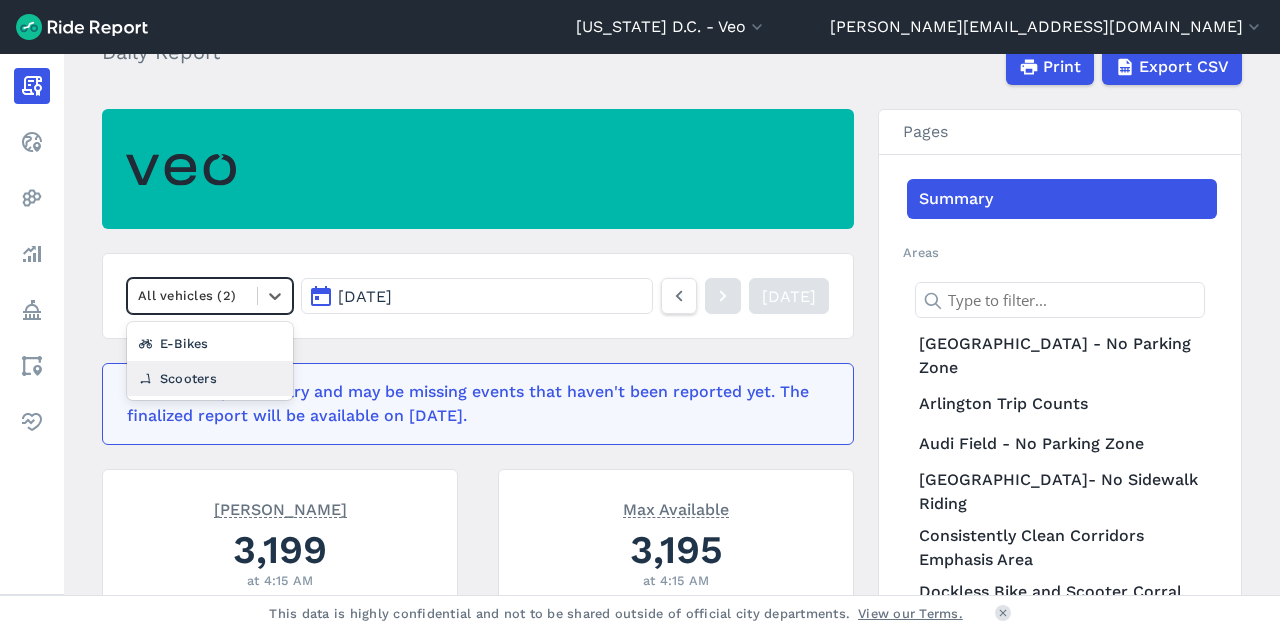 click on "Scooters" at bounding box center [210, 378] 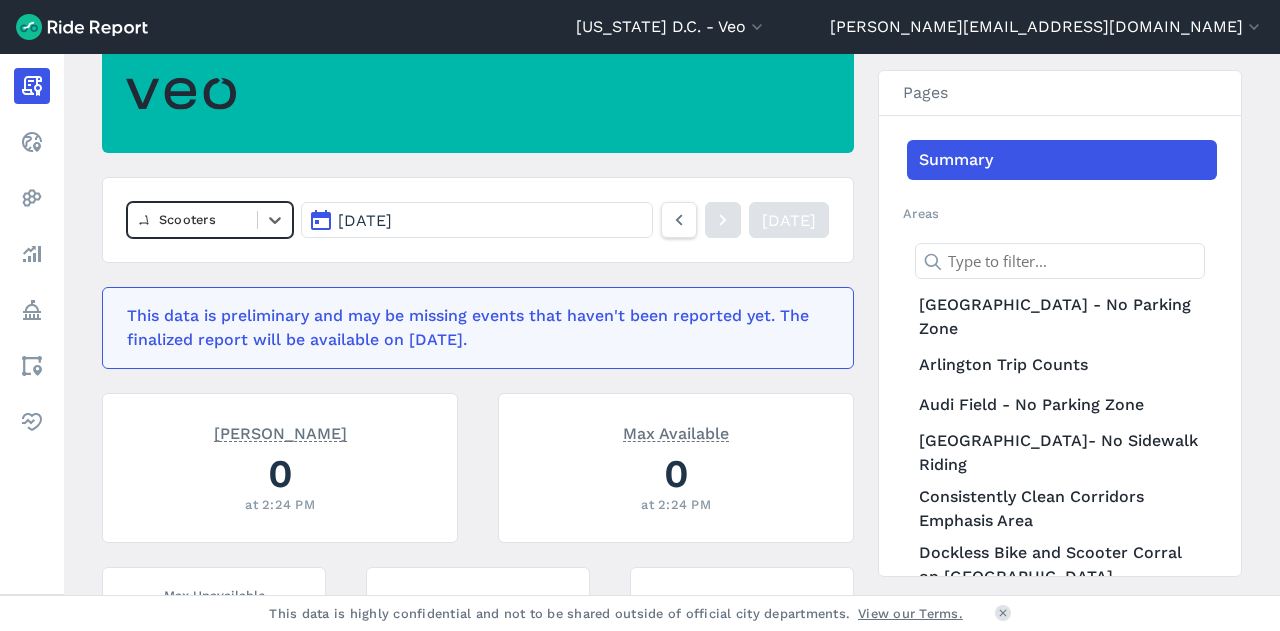 scroll, scrollTop: 198, scrollLeft: 0, axis: vertical 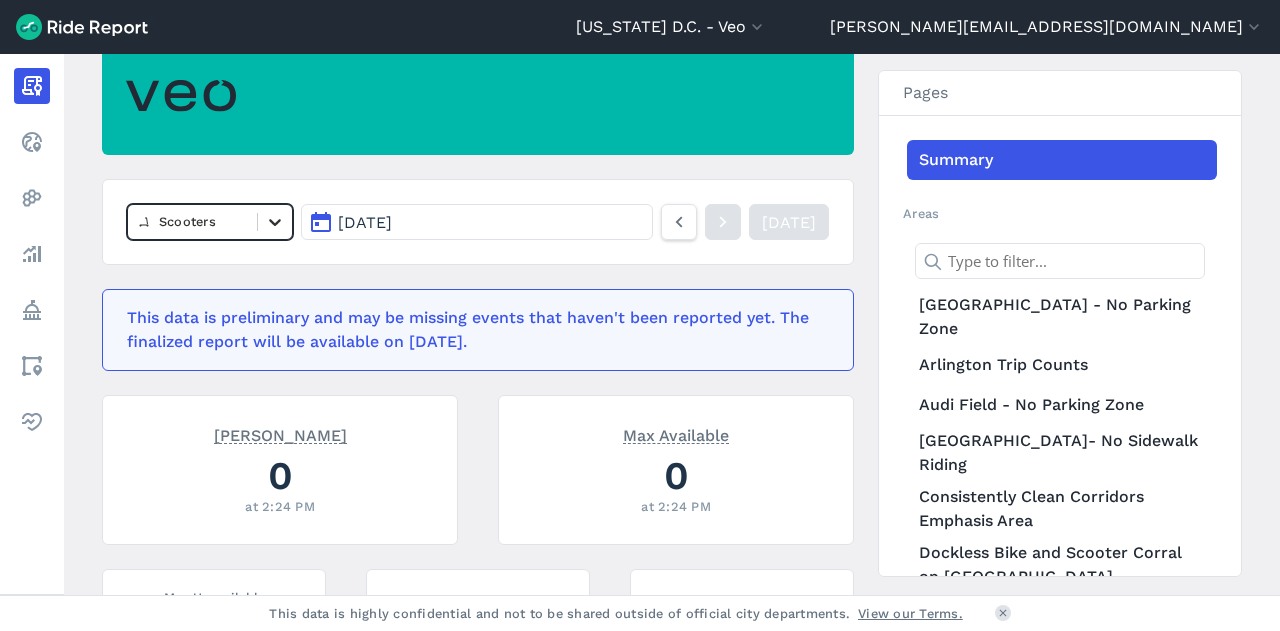 click 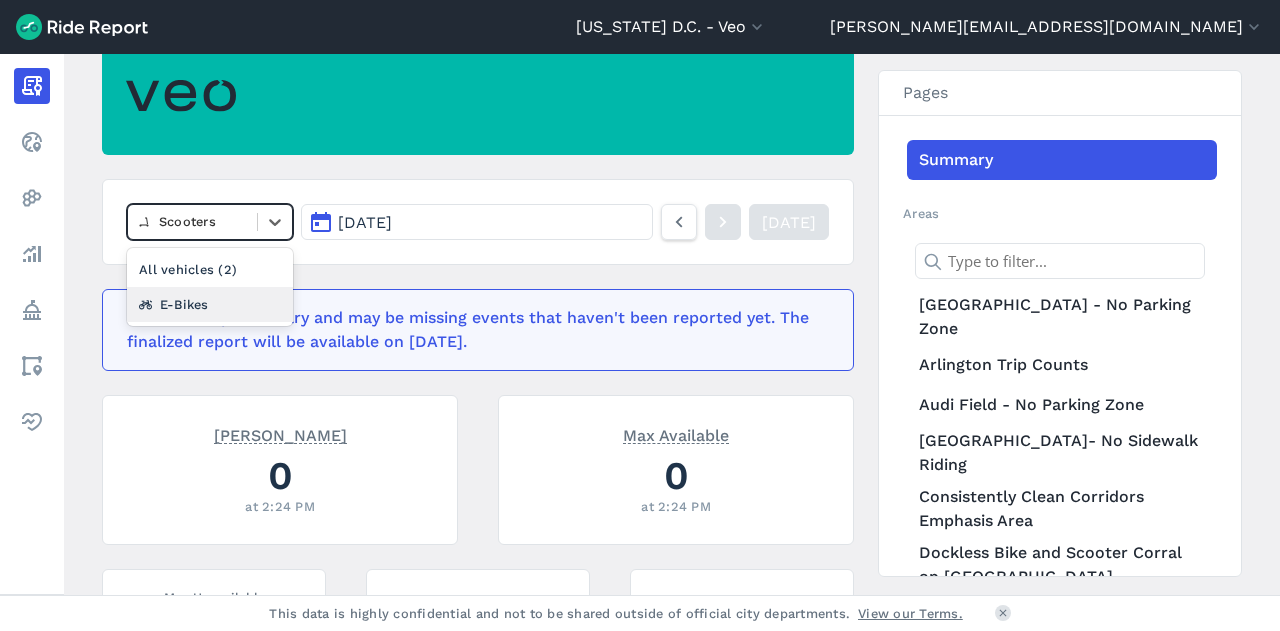 click on "E-Bikes" at bounding box center (210, 304) 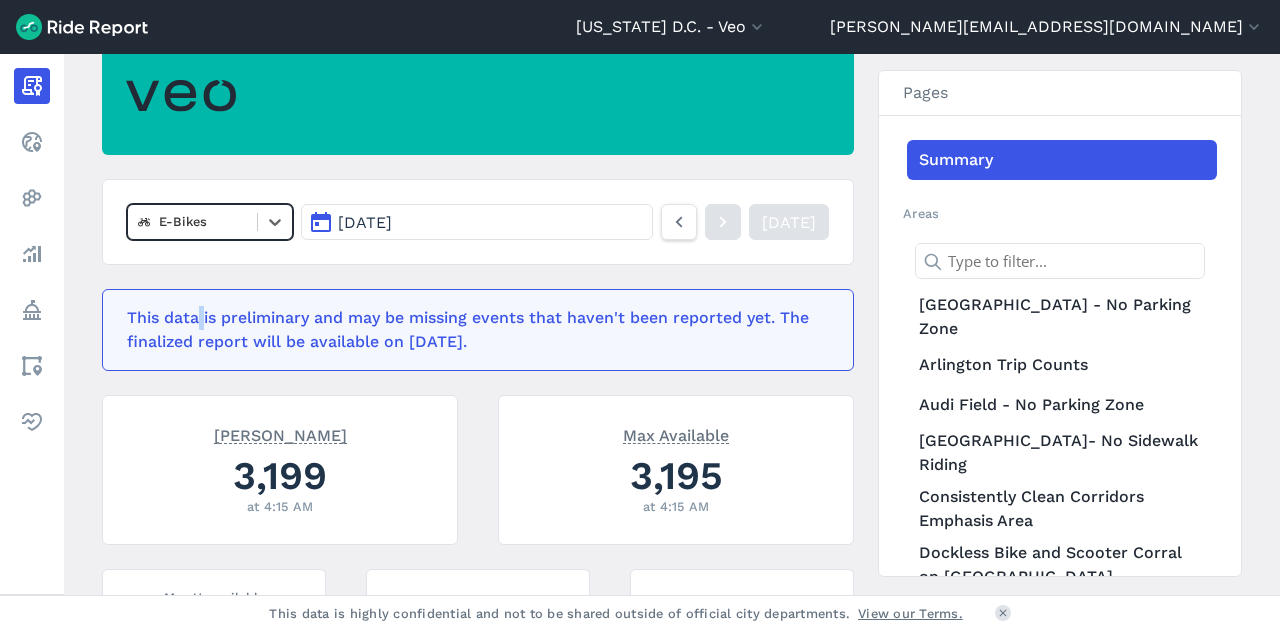click on "This data is preliminary and may be missing events that haven't been reported yet. The finalized report will be available on [DATE]." at bounding box center (478, 330) 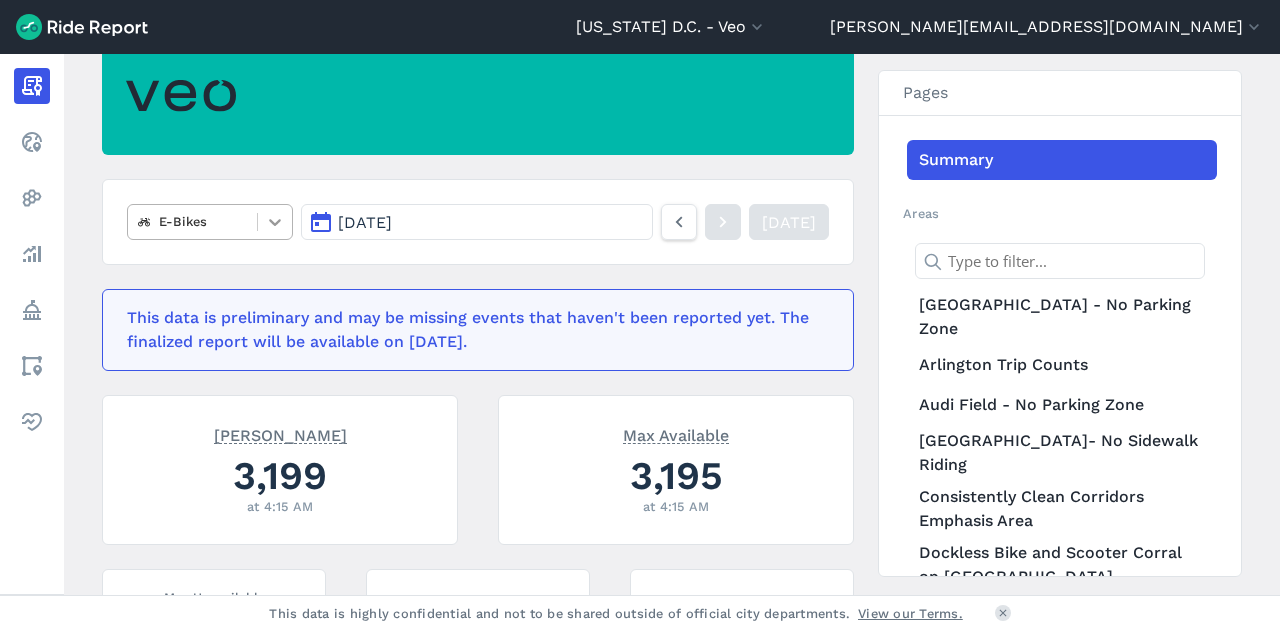 click 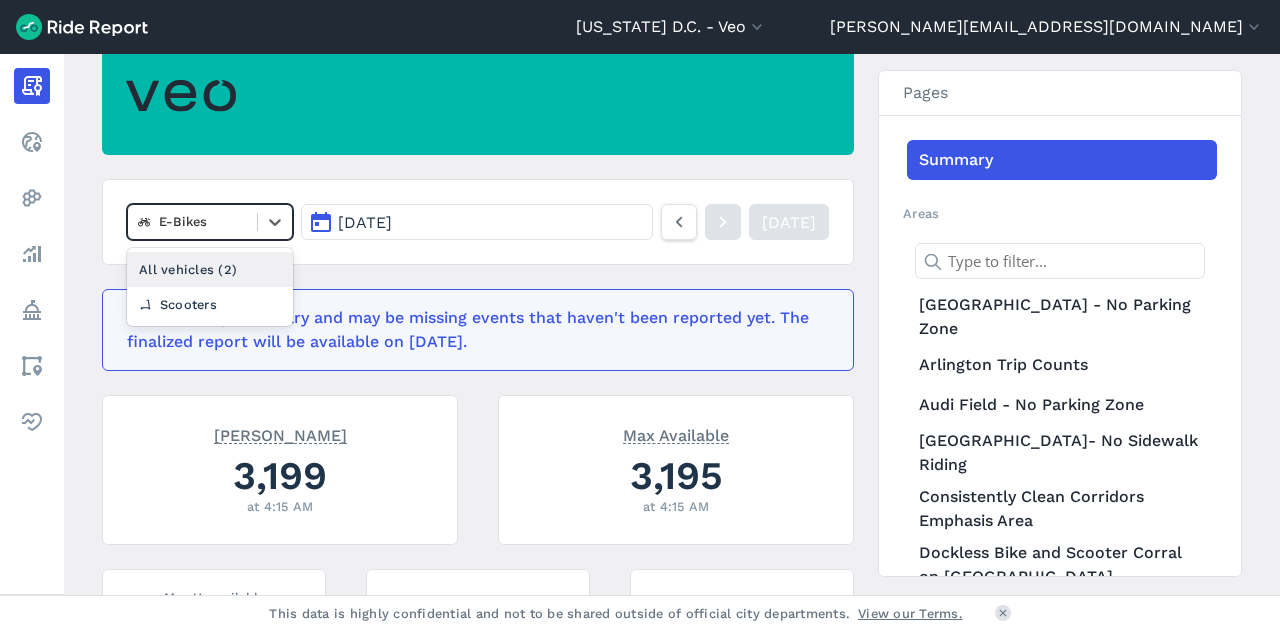 click on "All vehicles (2)" at bounding box center [210, 269] 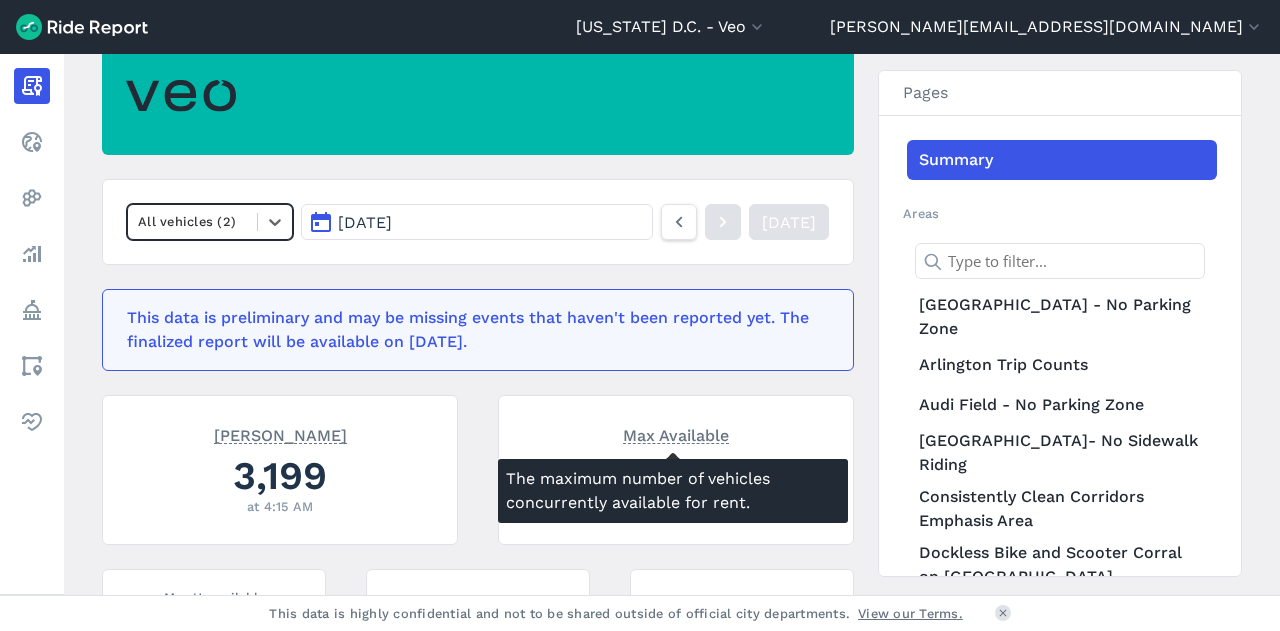 drag, startPoint x: 576, startPoint y: 457, endPoint x: 632, endPoint y: 480, distance: 60.53924 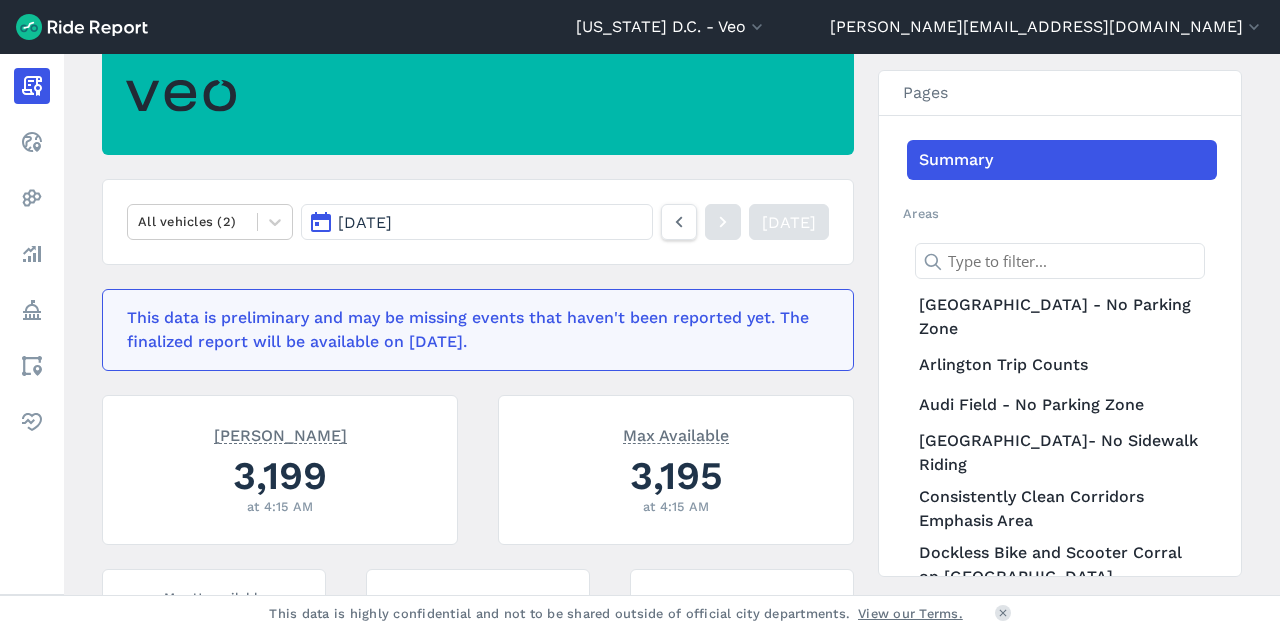 drag, startPoint x: 183, startPoint y: 196, endPoint x: 615, endPoint y: 261, distance: 436.86267 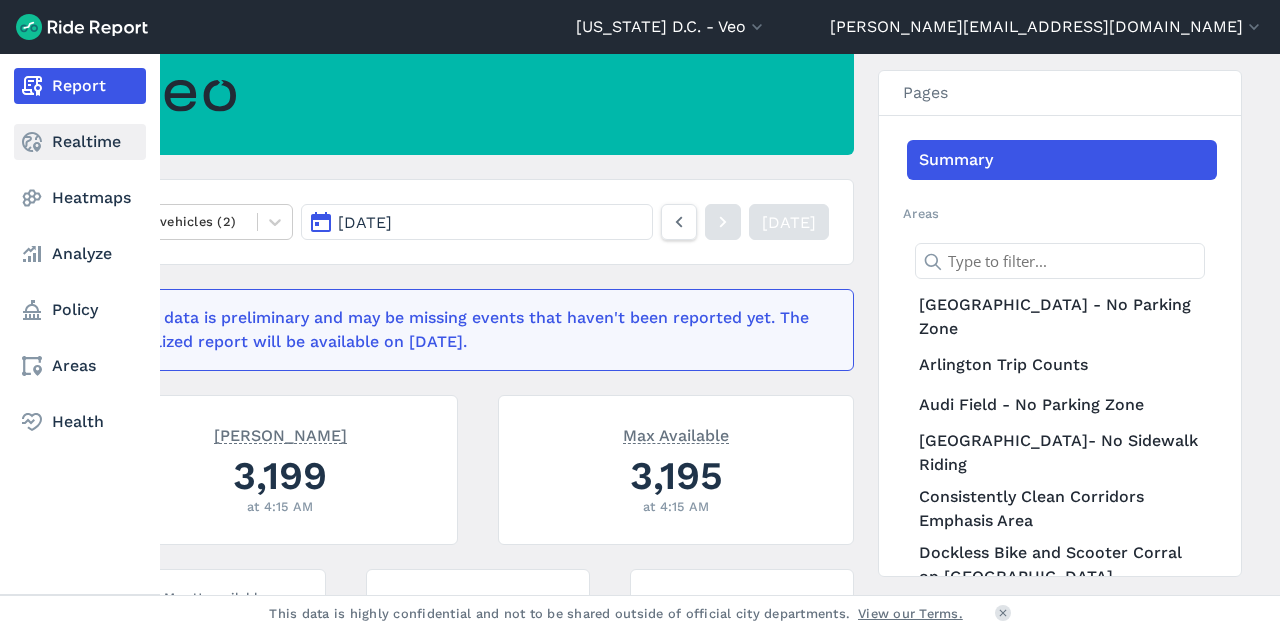 click on "Realtime" at bounding box center [80, 142] 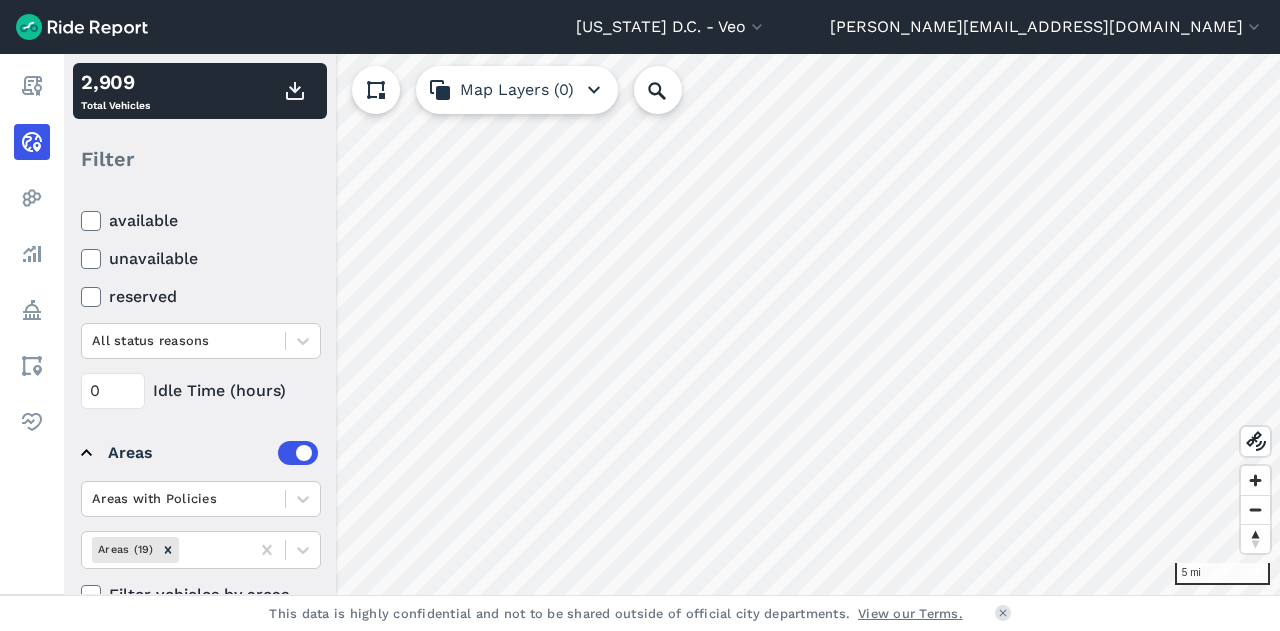 scroll, scrollTop: 290, scrollLeft: 0, axis: vertical 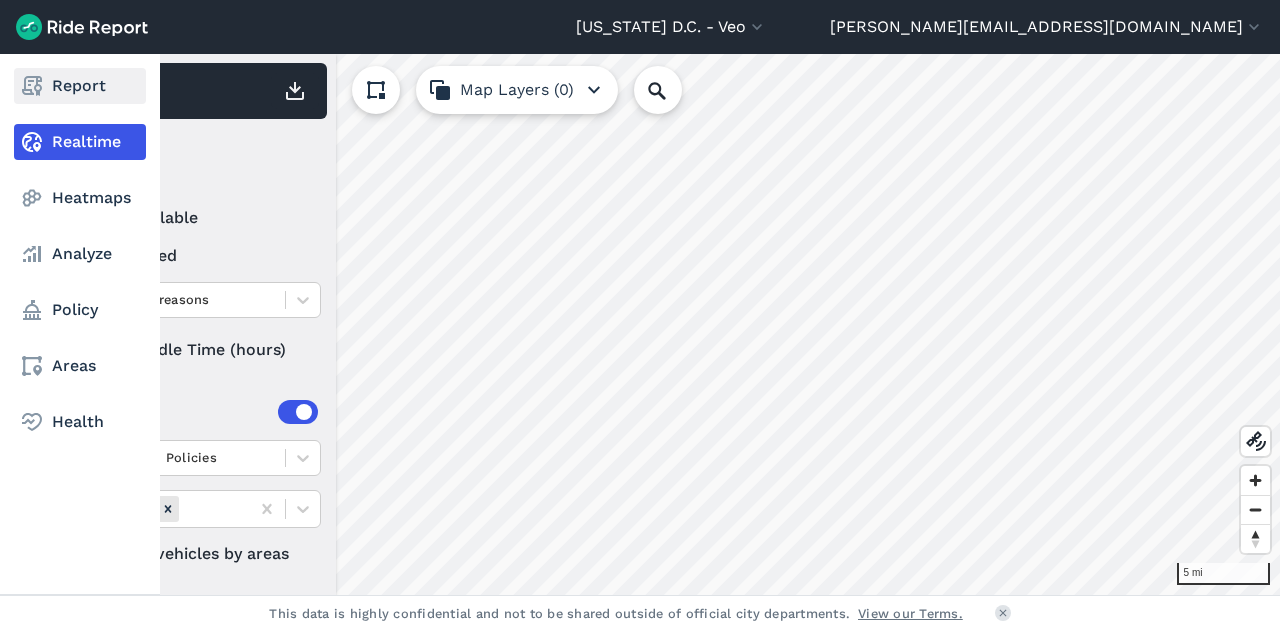 click on "Report" at bounding box center [80, 86] 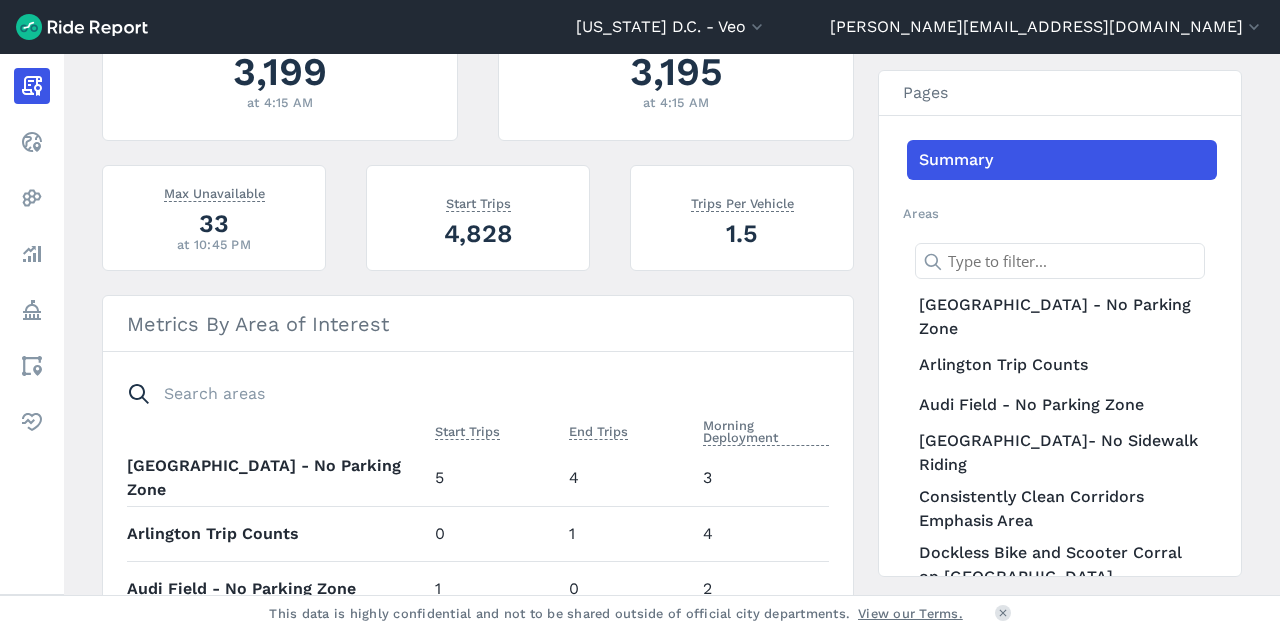 scroll, scrollTop: 901, scrollLeft: 0, axis: vertical 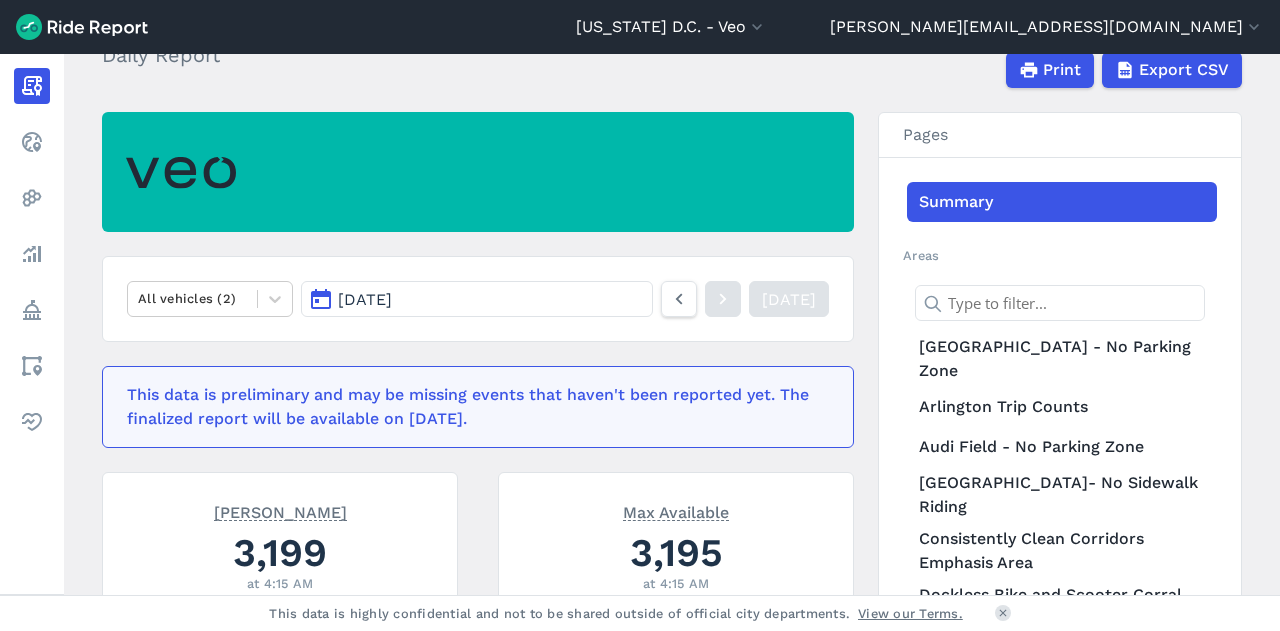 click on "[DATE]" at bounding box center [477, 299] 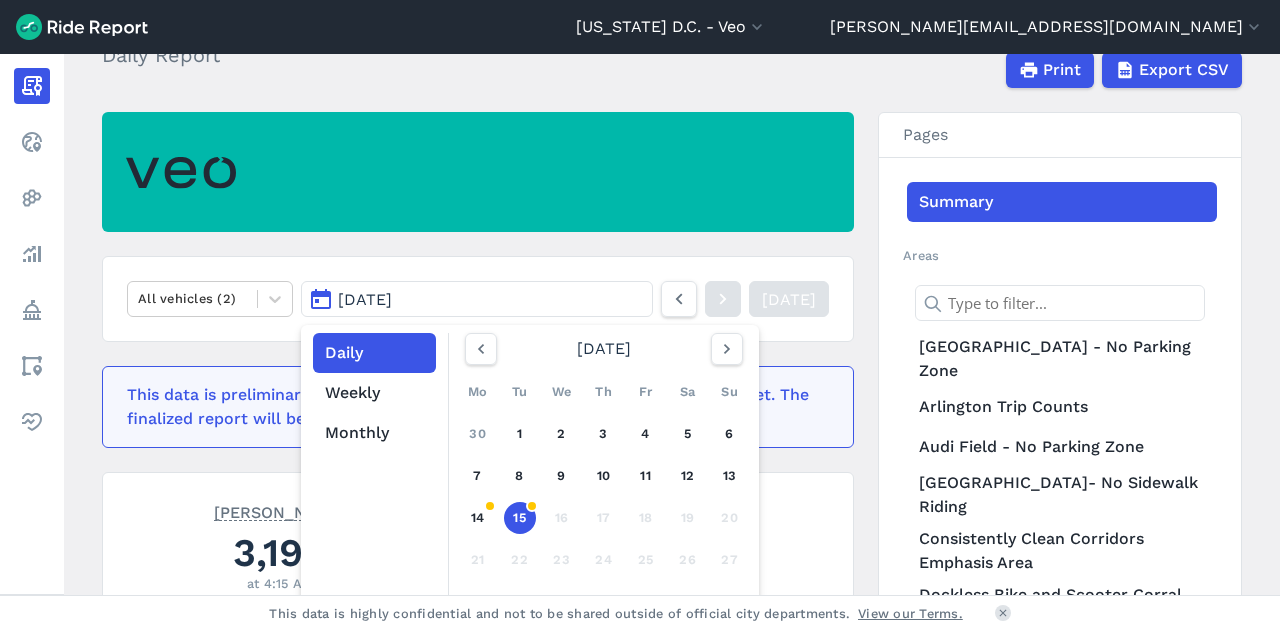 click on "16" at bounding box center (562, 518) 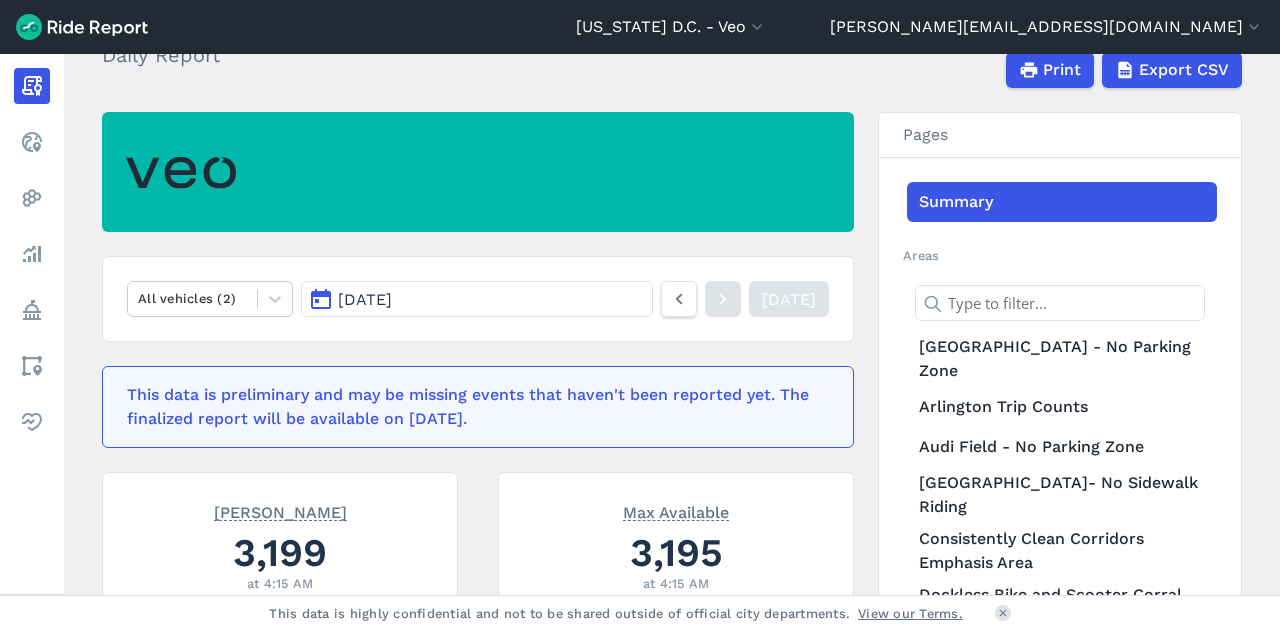 click on "[DATE]" at bounding box center (477, 299) 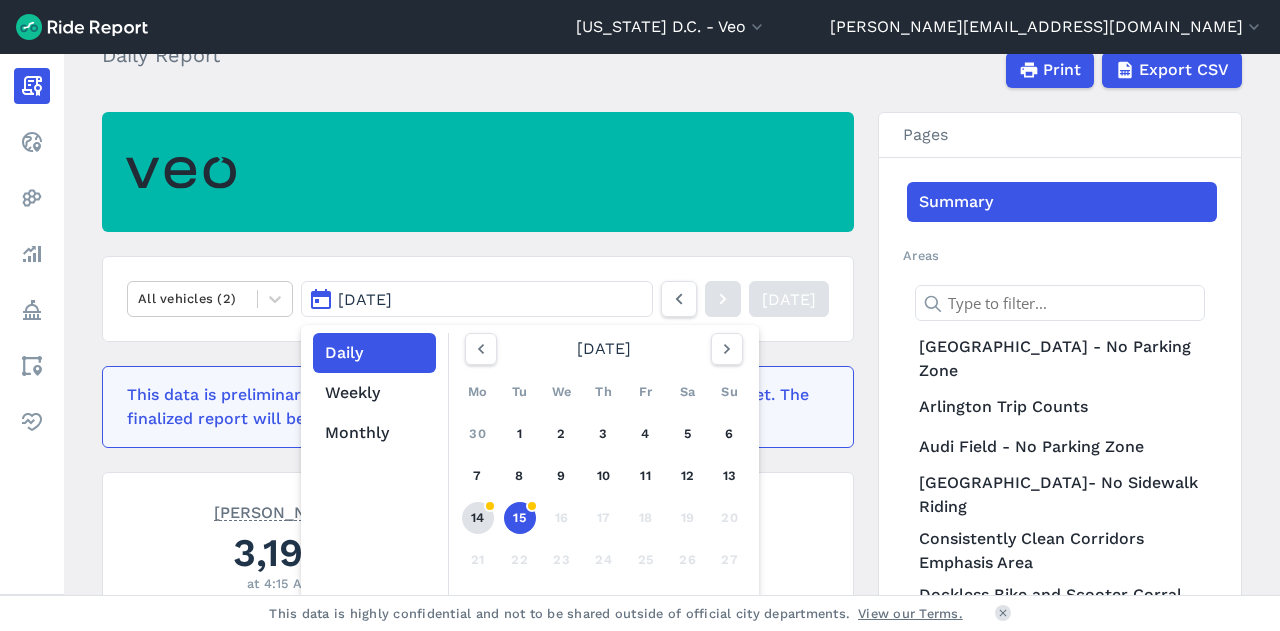 click on "14" at bounding box center [478, 518] 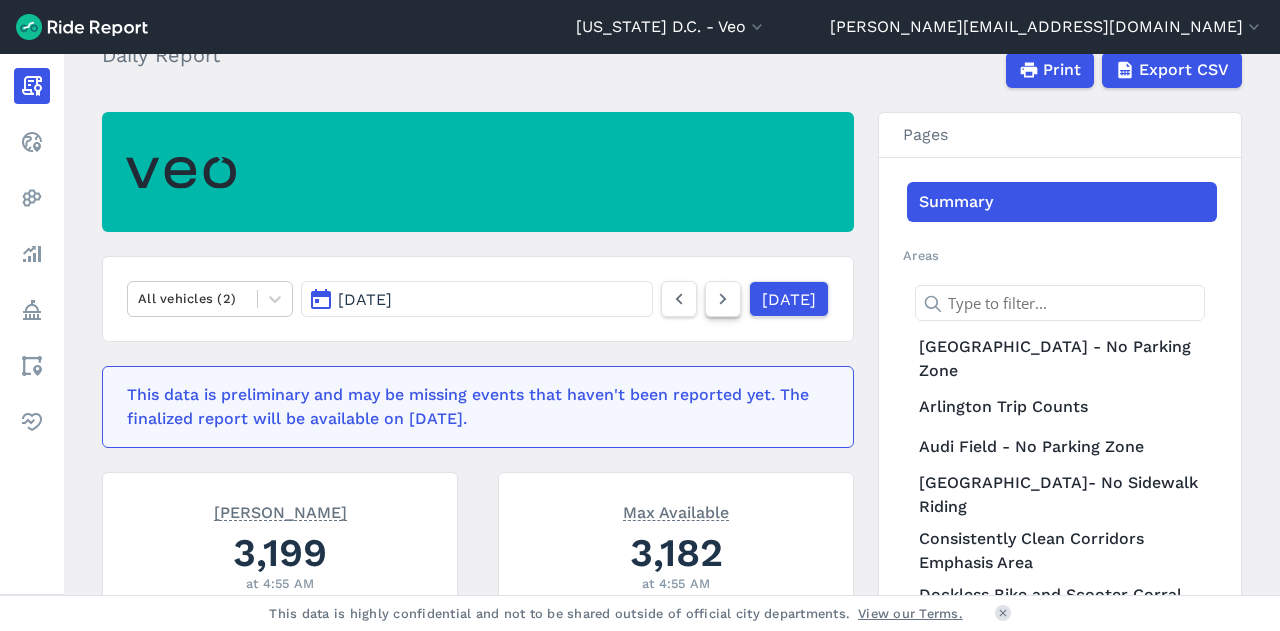 click 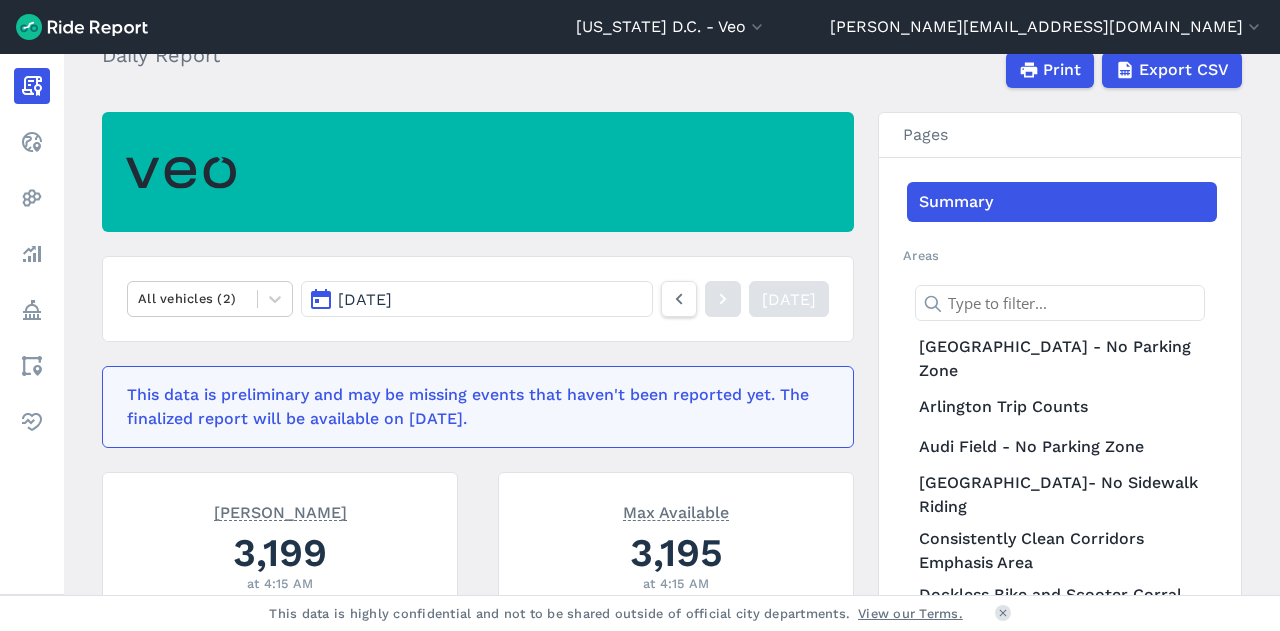 click on "[DATE]" at bounding box center [477, 299] 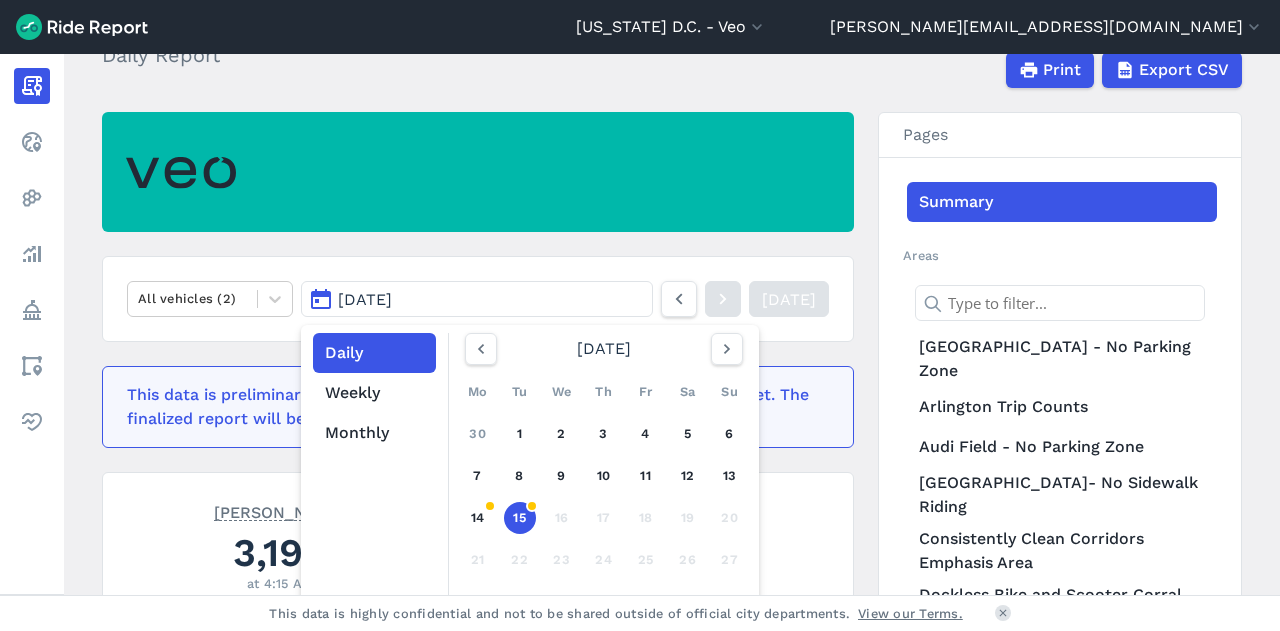 click on "15" at bounding box center [520, 518] 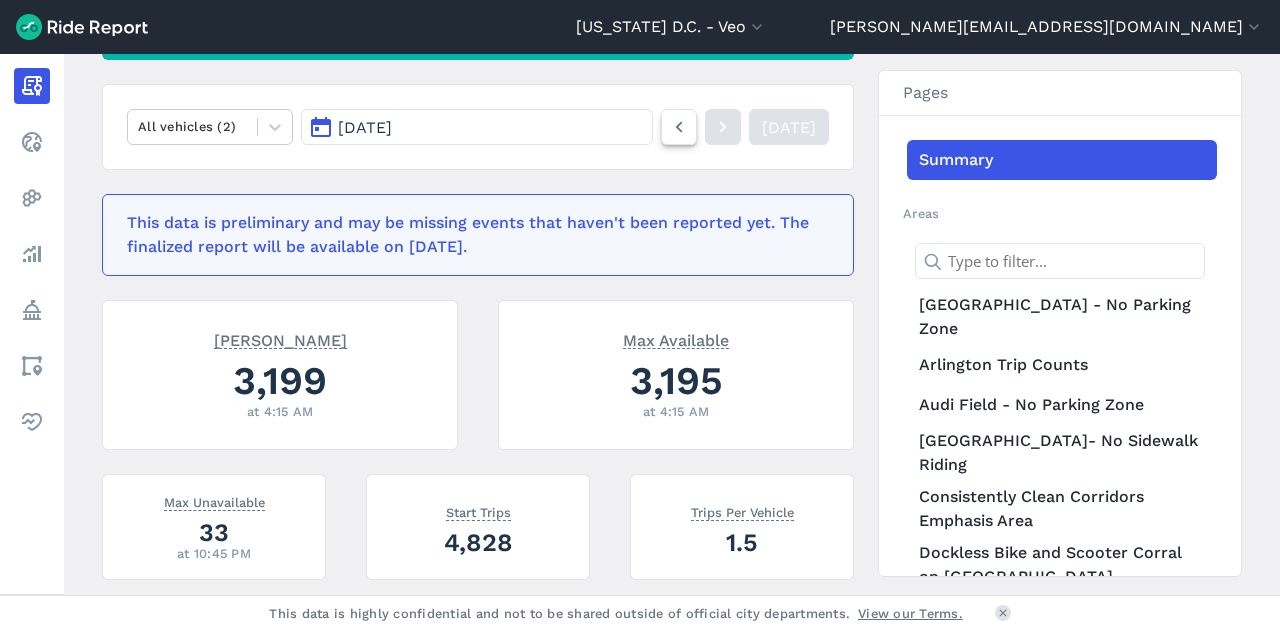 scroll, scrollTop: 289, scrollLeft: 0, axis: vertical 